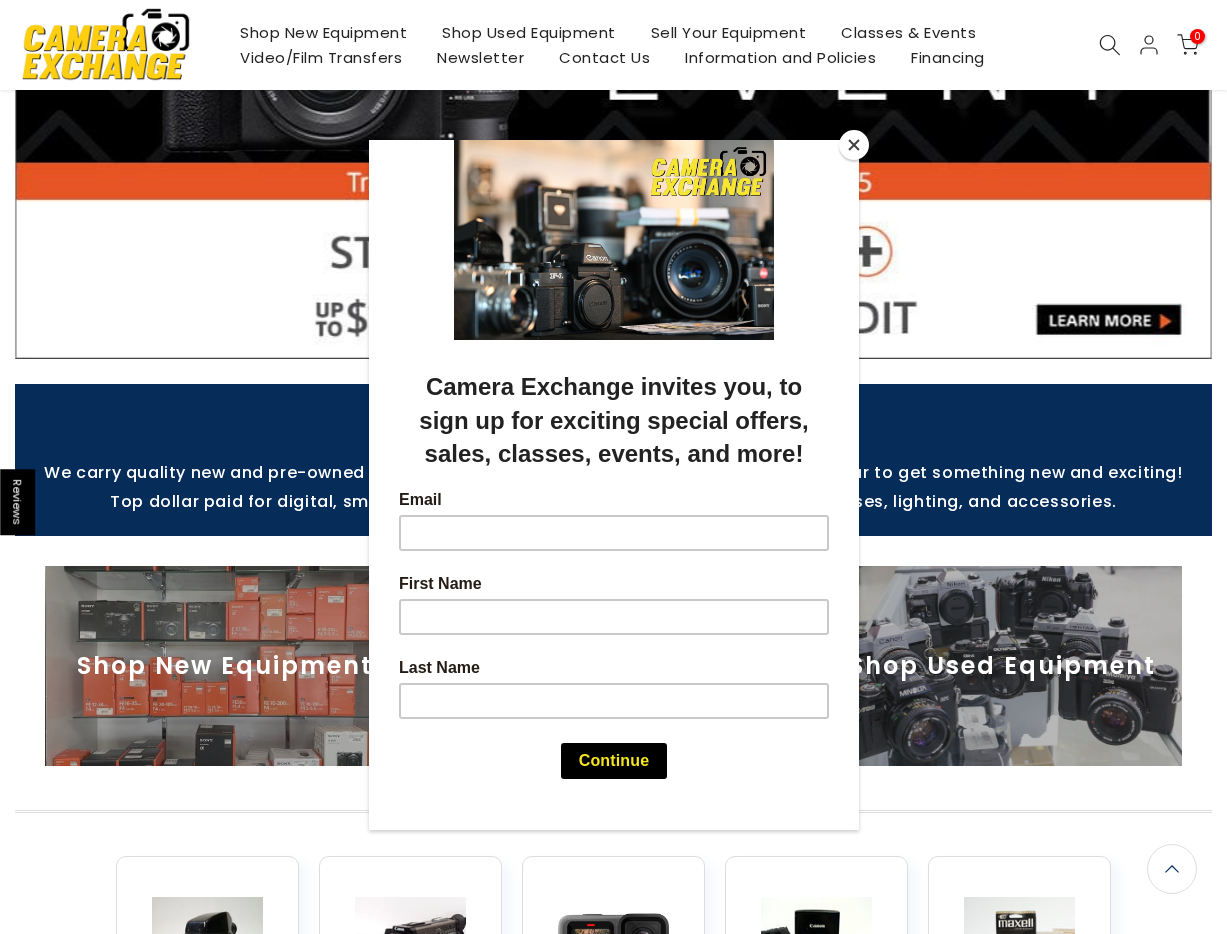 scroll, scrollTop: 327, scrollLeft: 0, axis: vertical 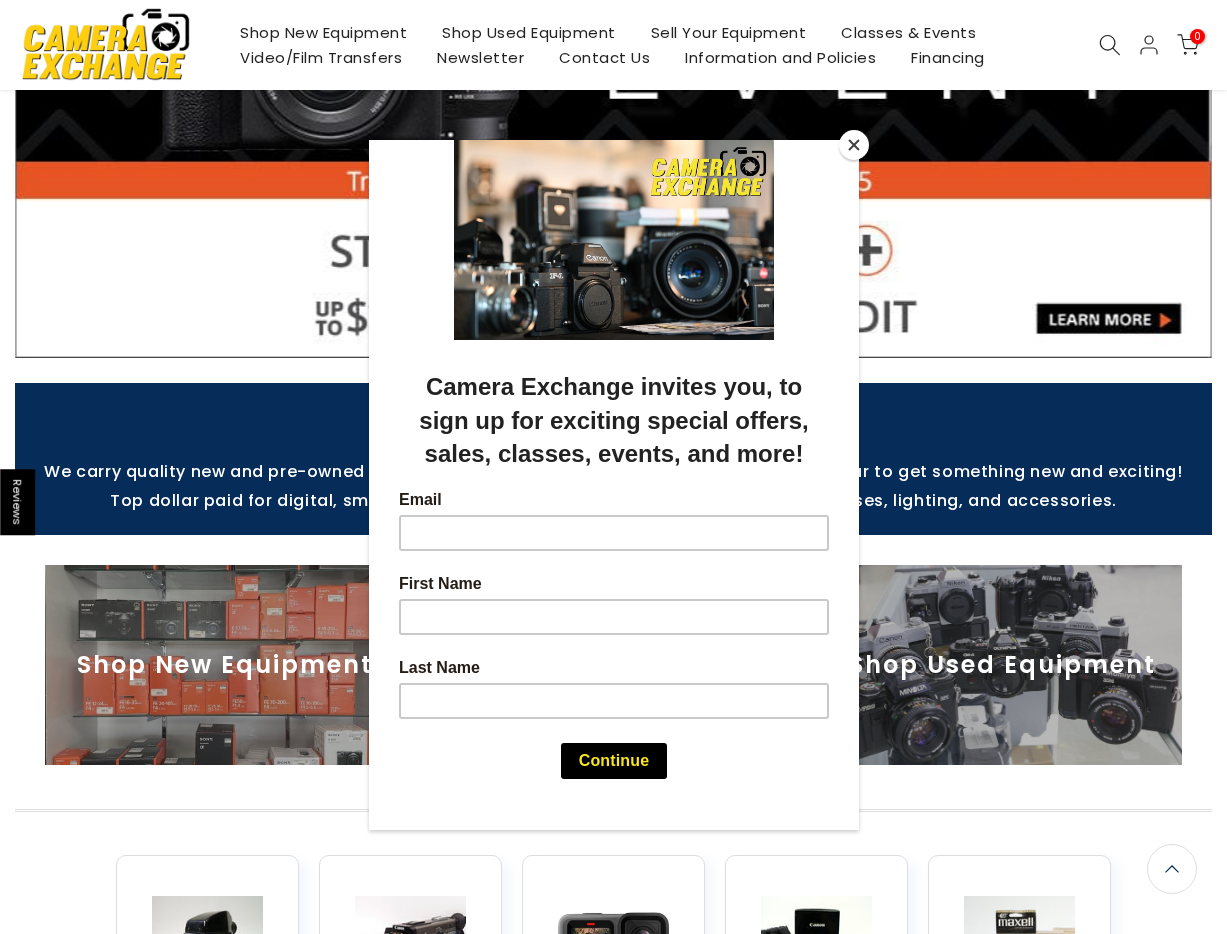 click at bounding box center (854, 145) 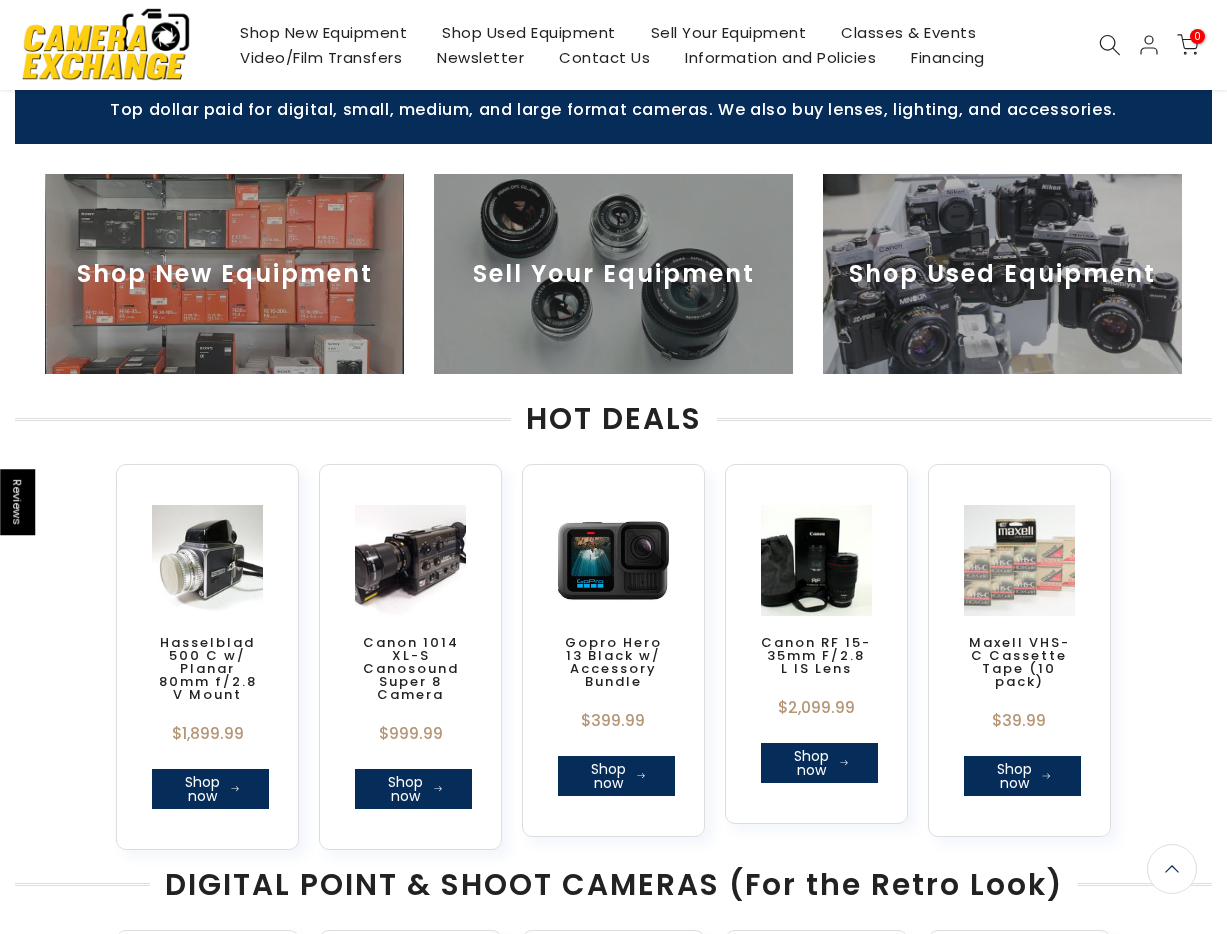 scroll, scrollTop: 724, scrollLeft: 0, axis: vertical 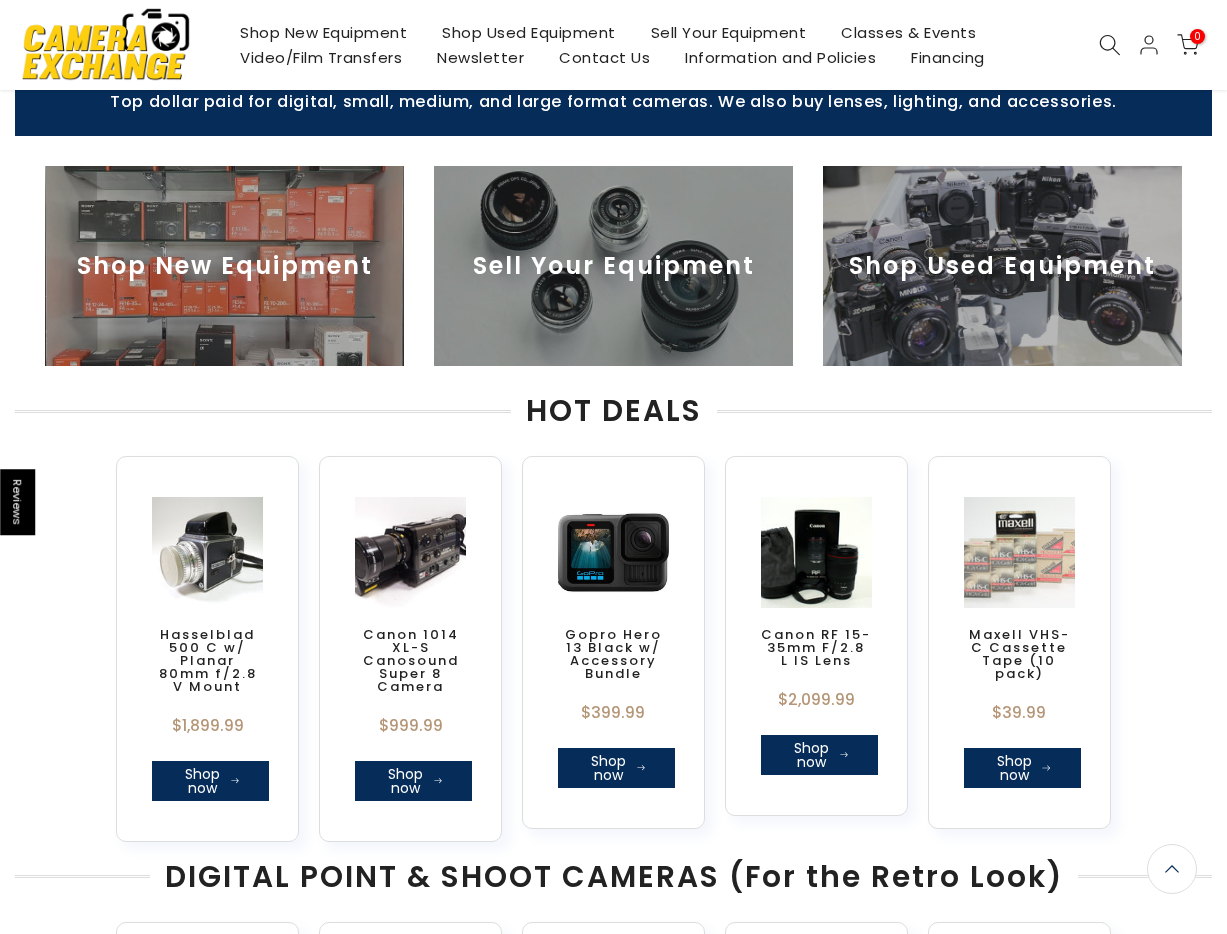 click at bounding box center [613, 266] 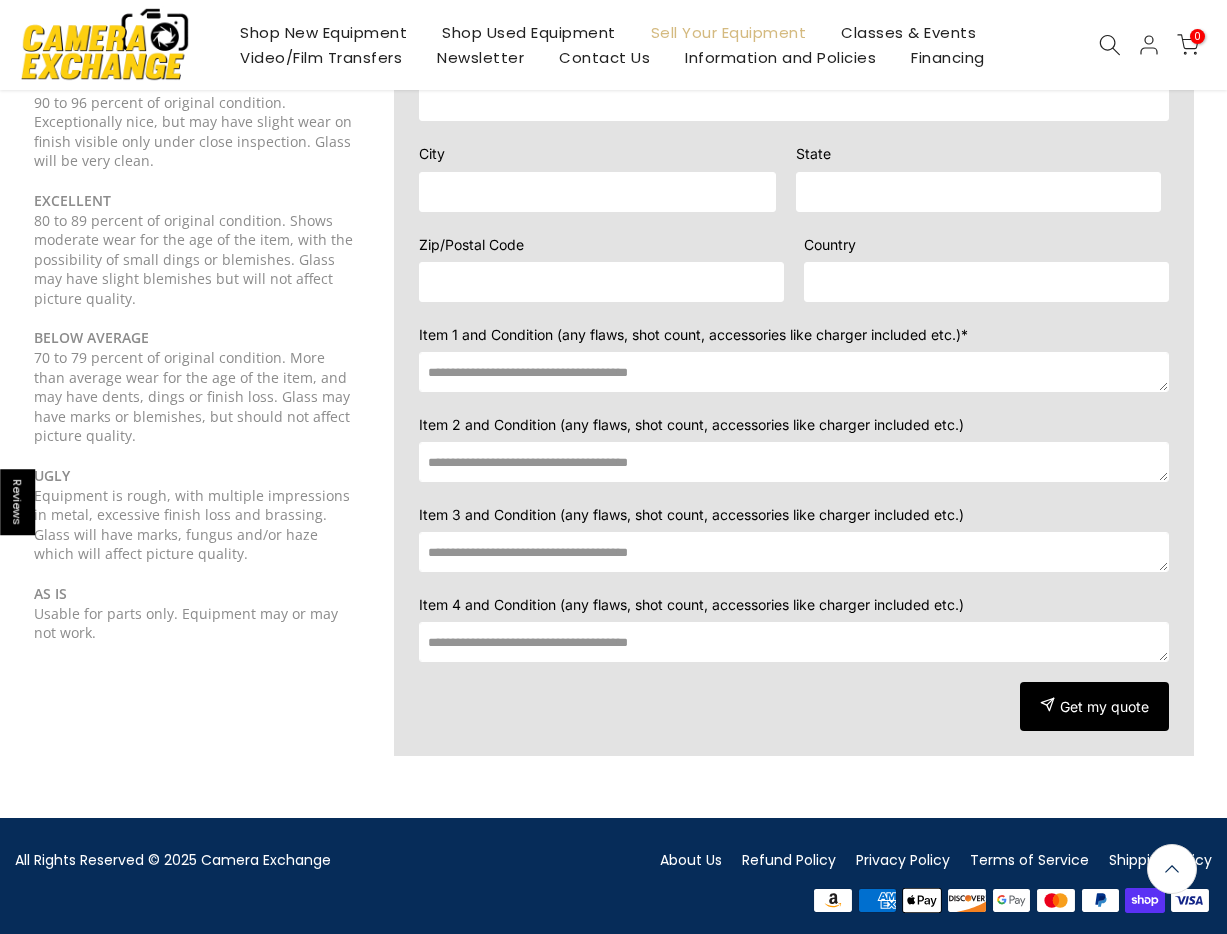 scroll, scrollTop: 458, scrollLeft: 0, axis: vertical 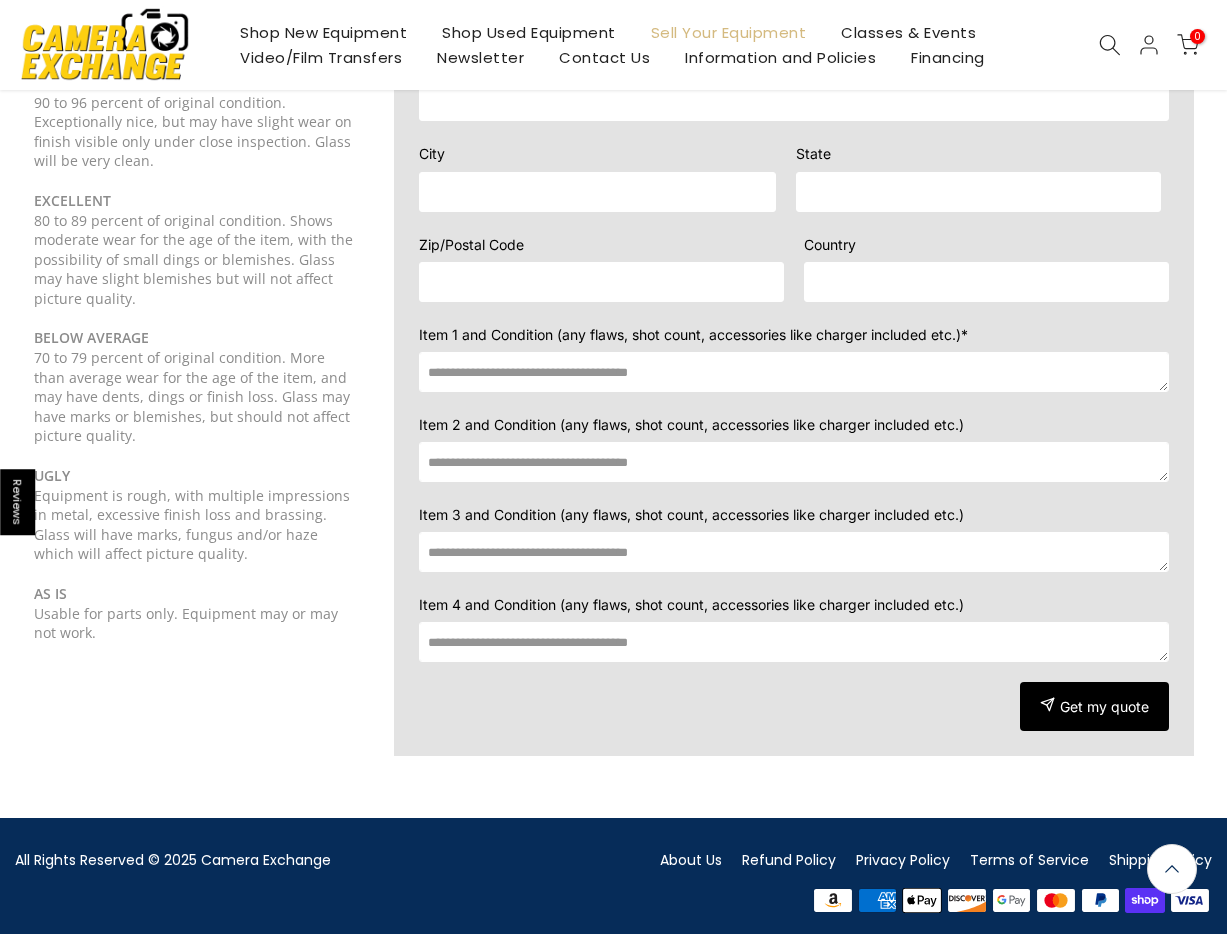 click at bounding box center [794, 372] 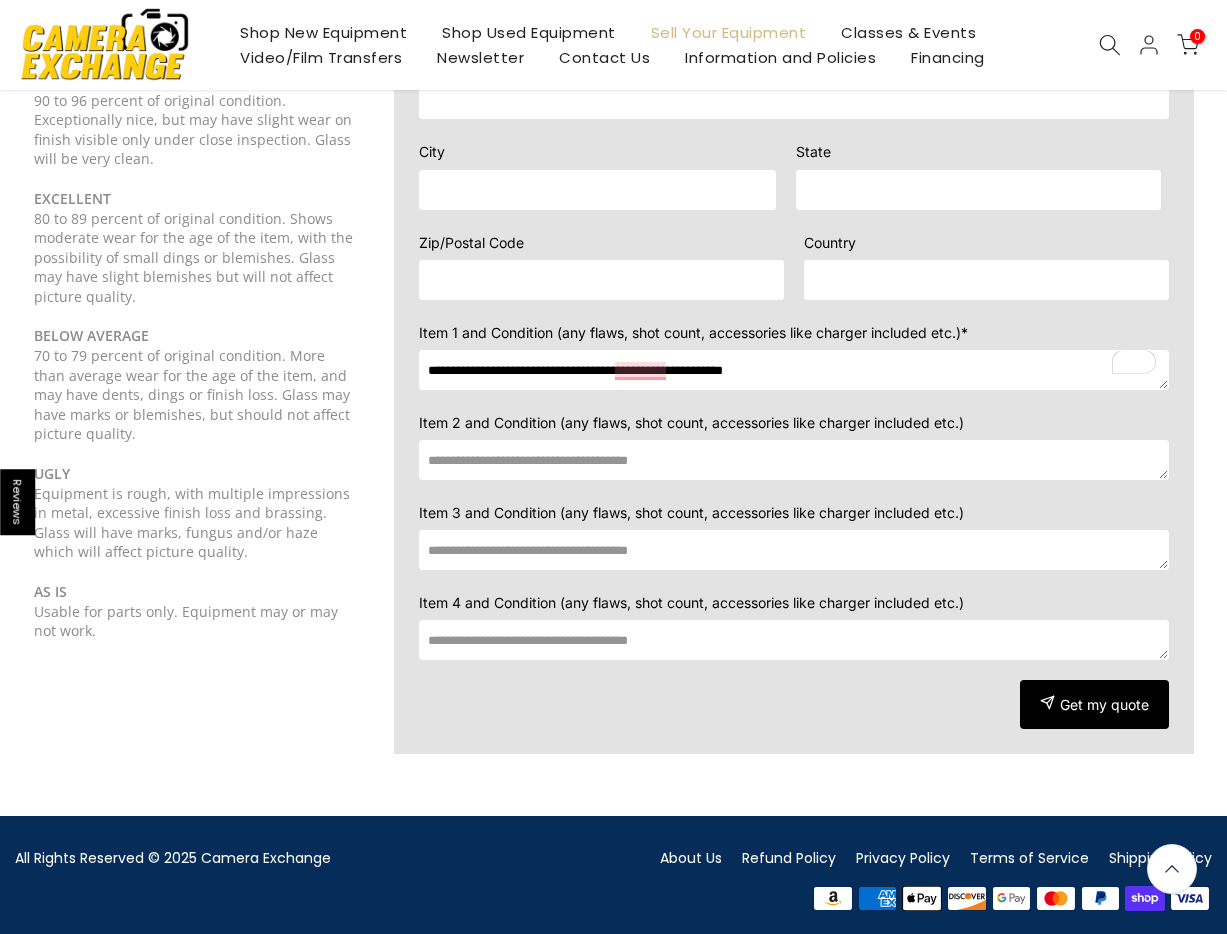 scroll, scrollTop: 458, scrollLeft: 0, axis: vertical 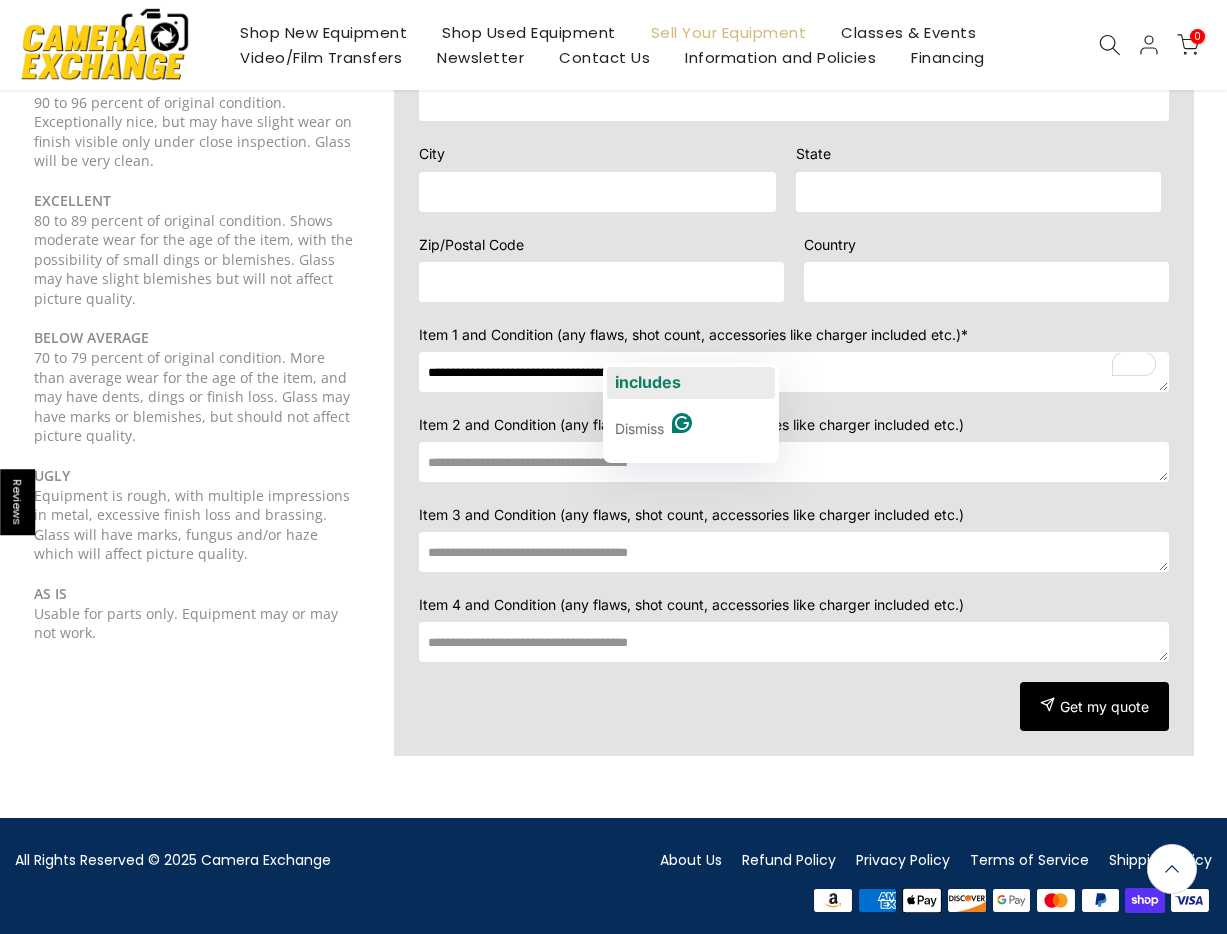 click on "includes" 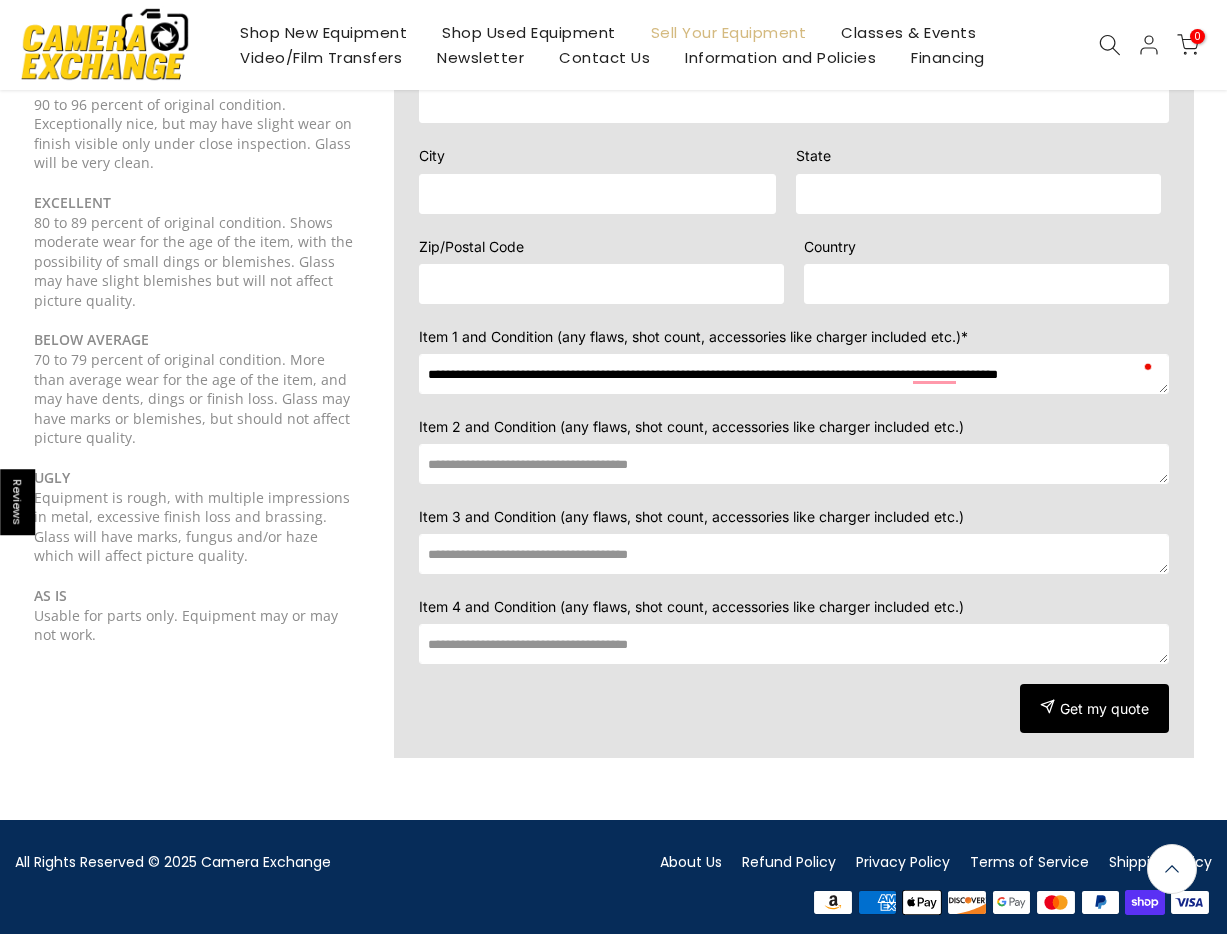 scroll, scrollTop: 460, scrollLeft: 0, axis: vertical 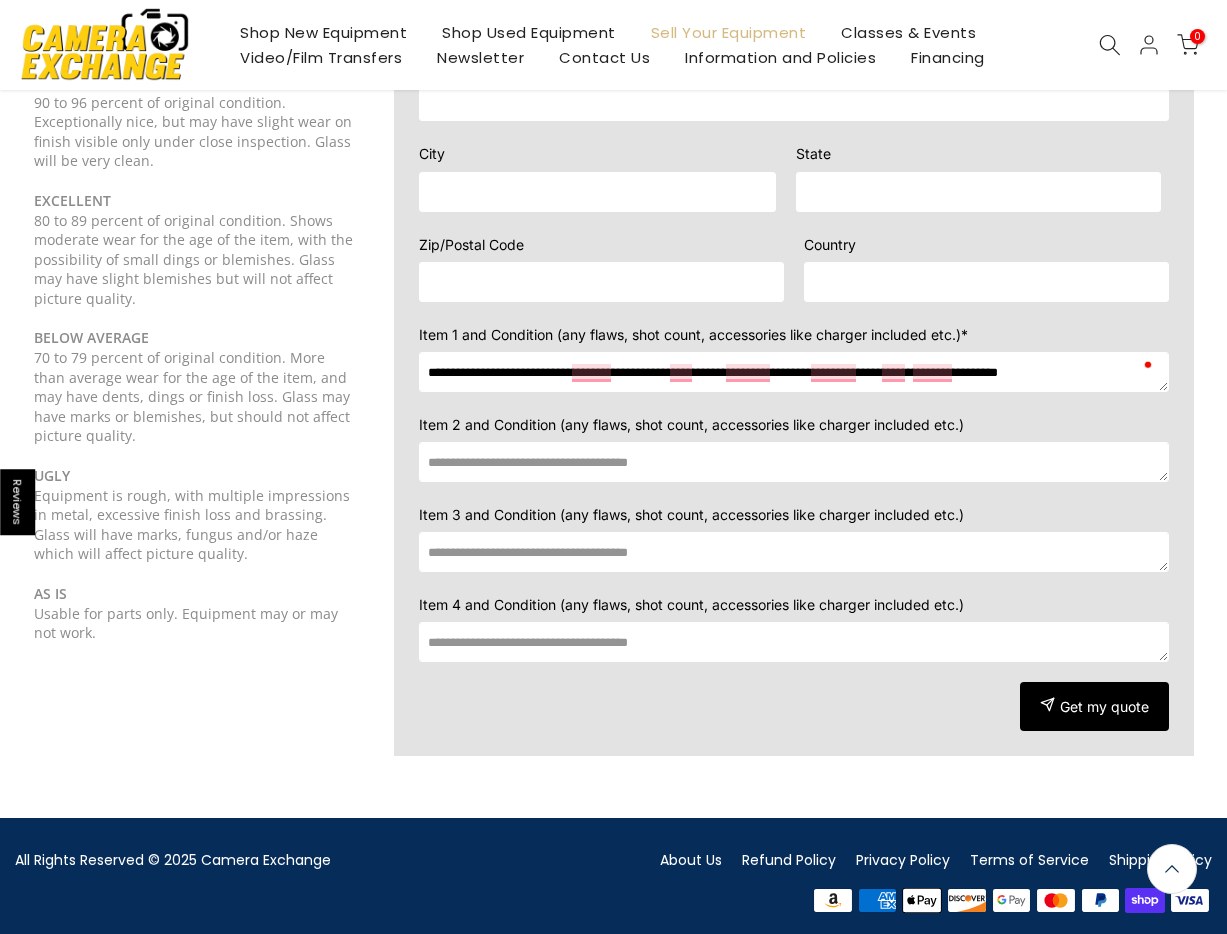 type on "**********" 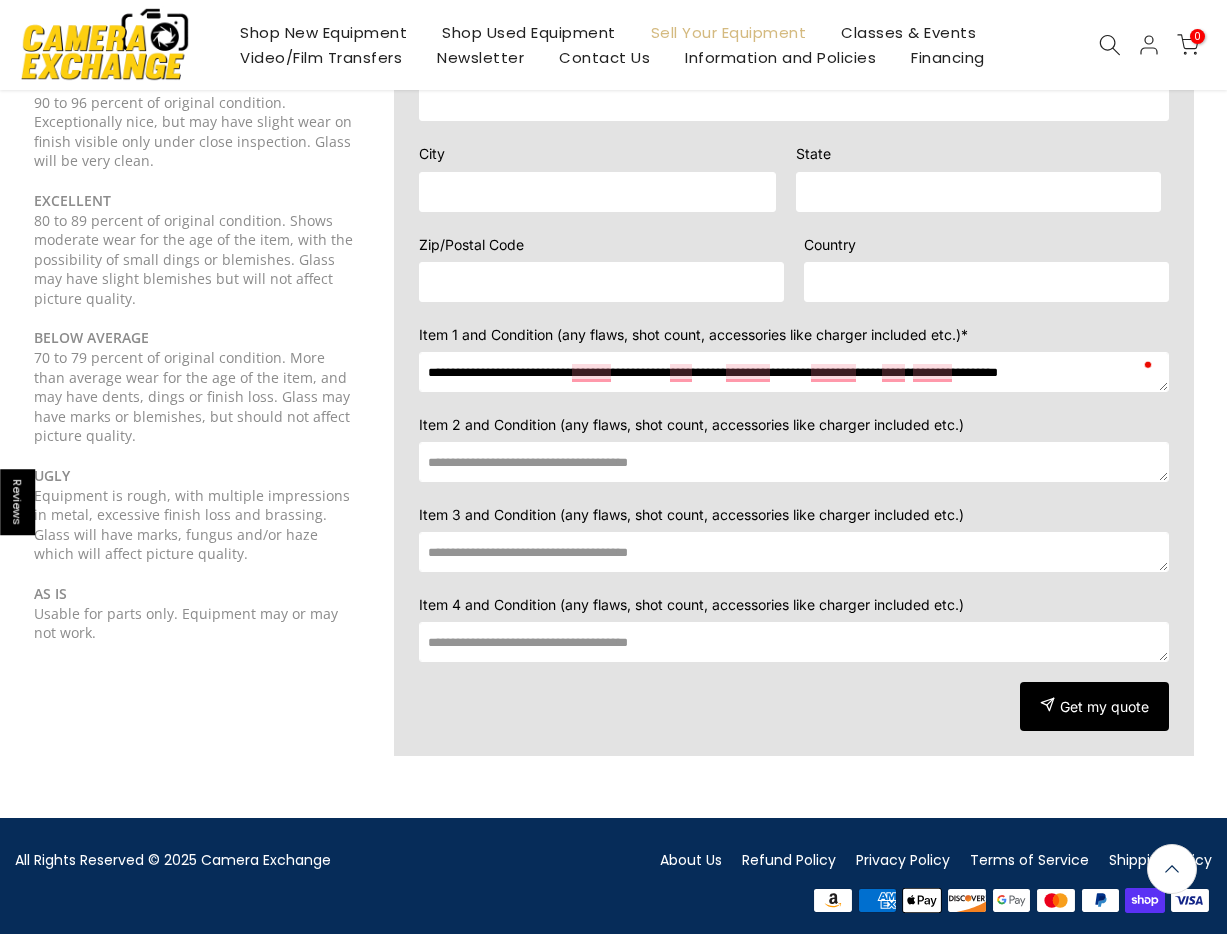 click at bounding box center [794, 462] 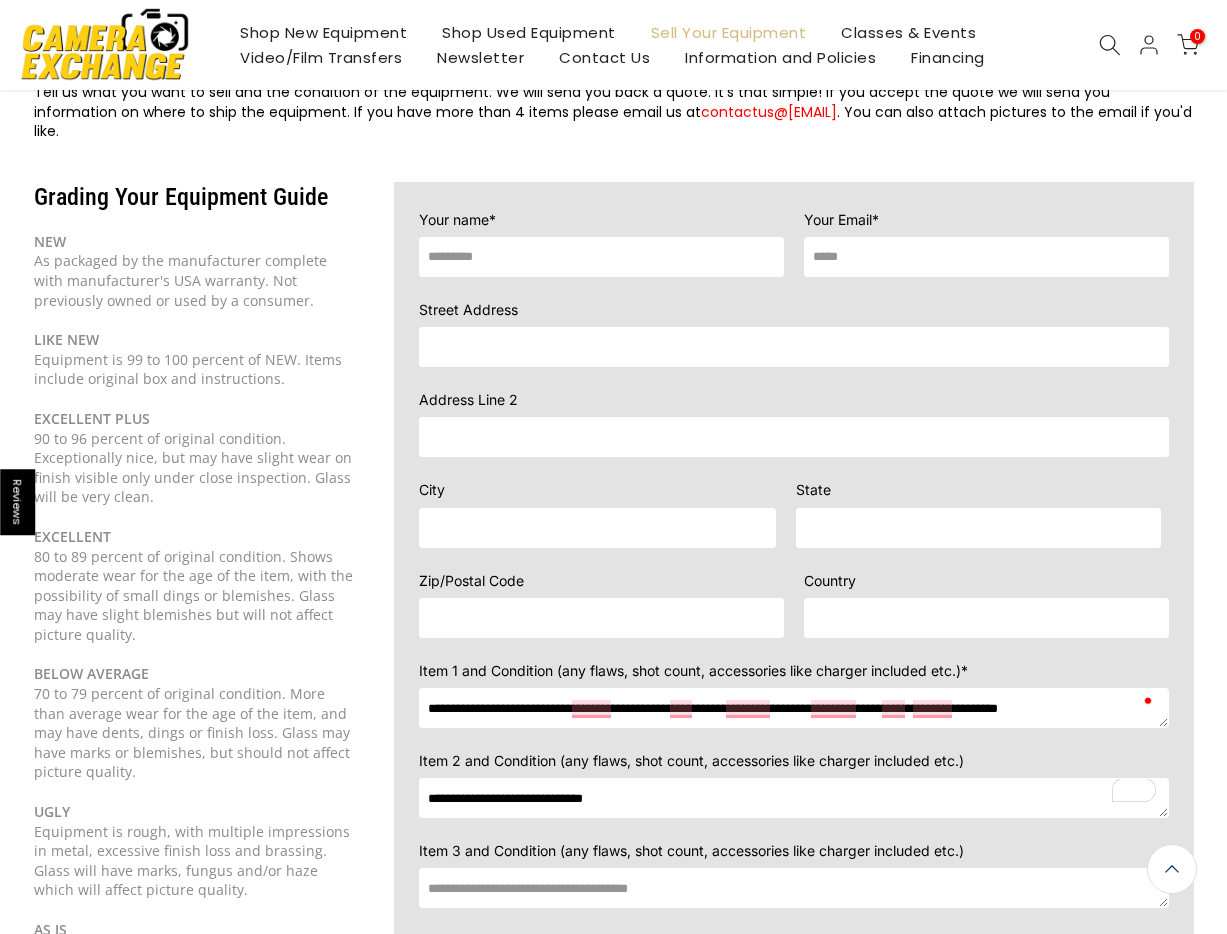 scroll, scrollTop: 0, scrollLeft: 0, axis: both 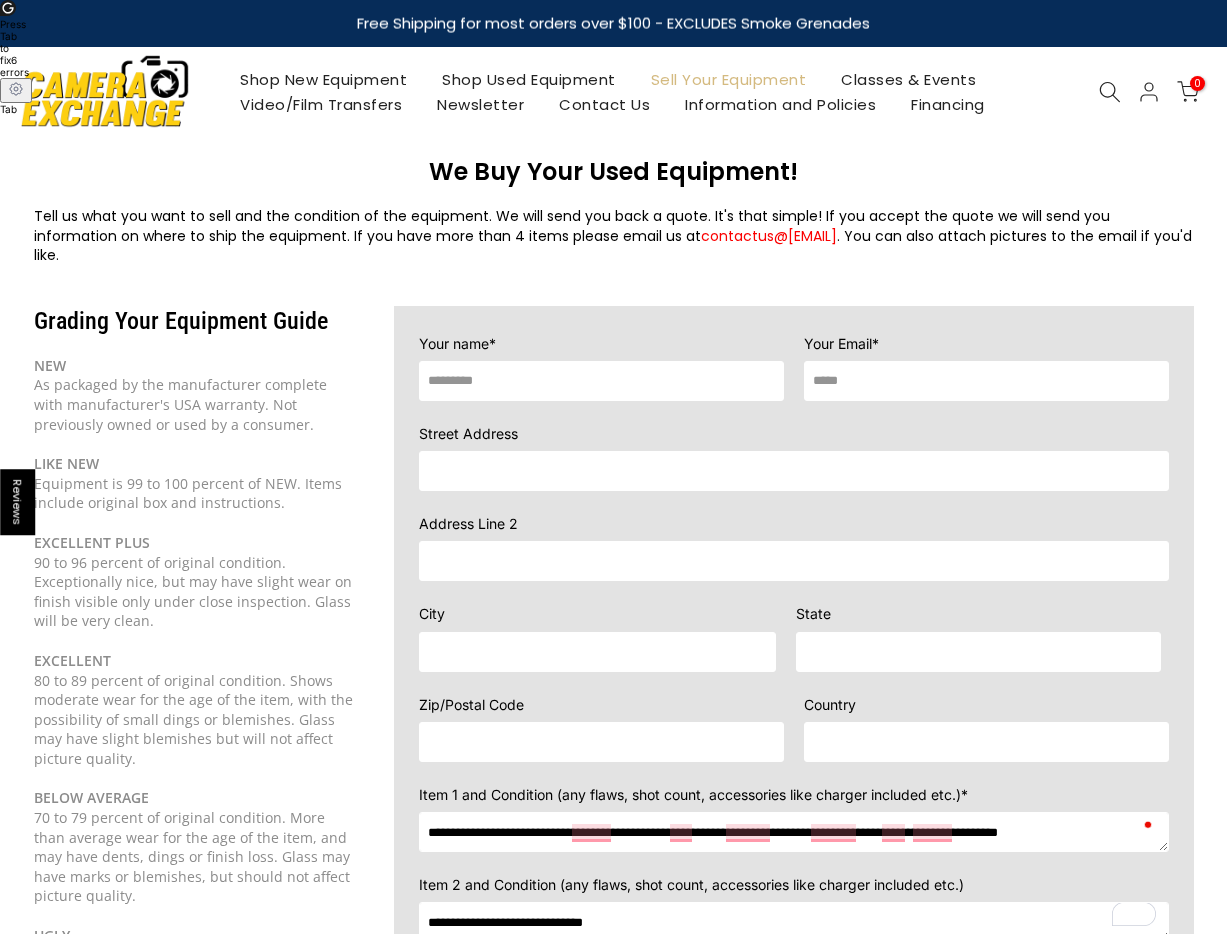 type on "**********" 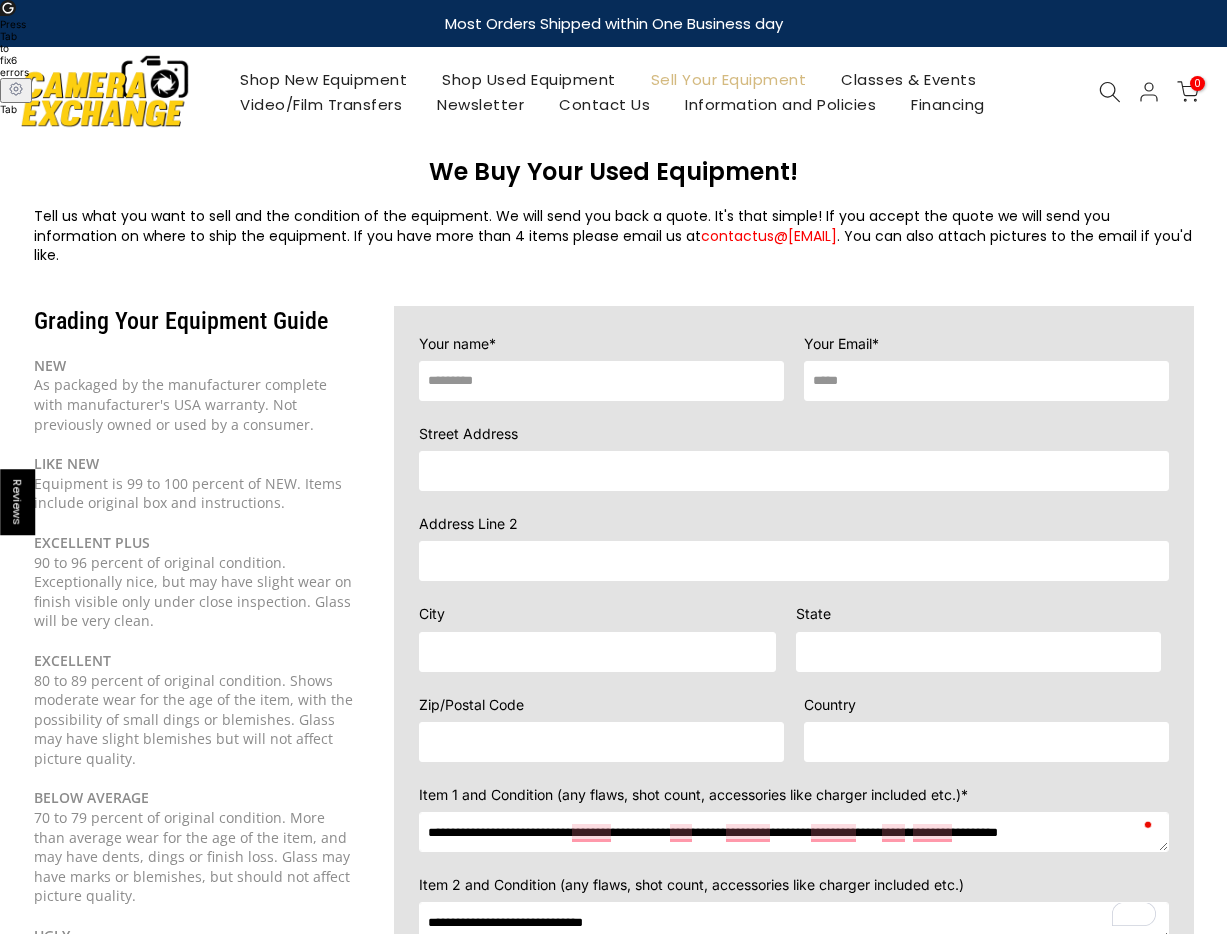 click at bounding box center (601, 381) 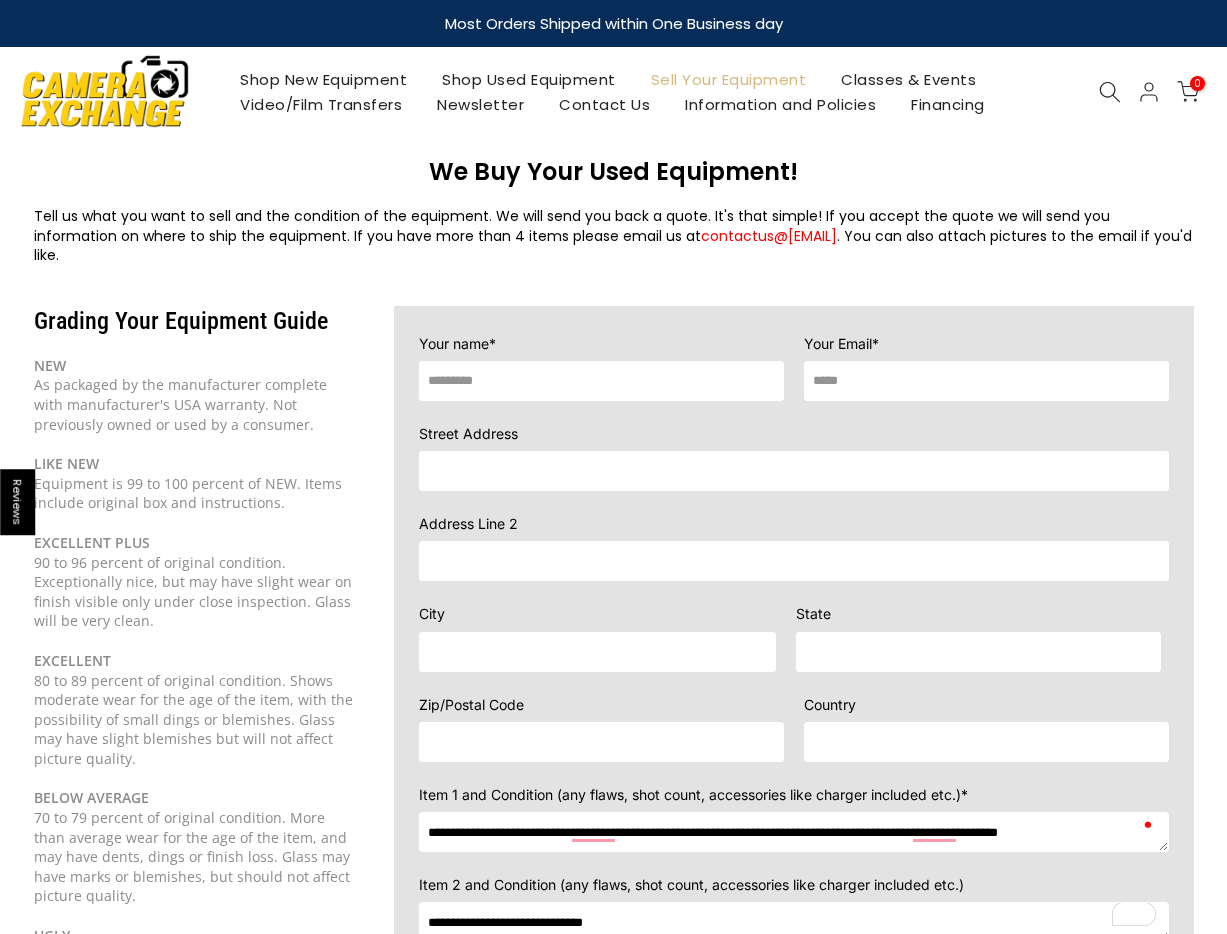type on "**********" 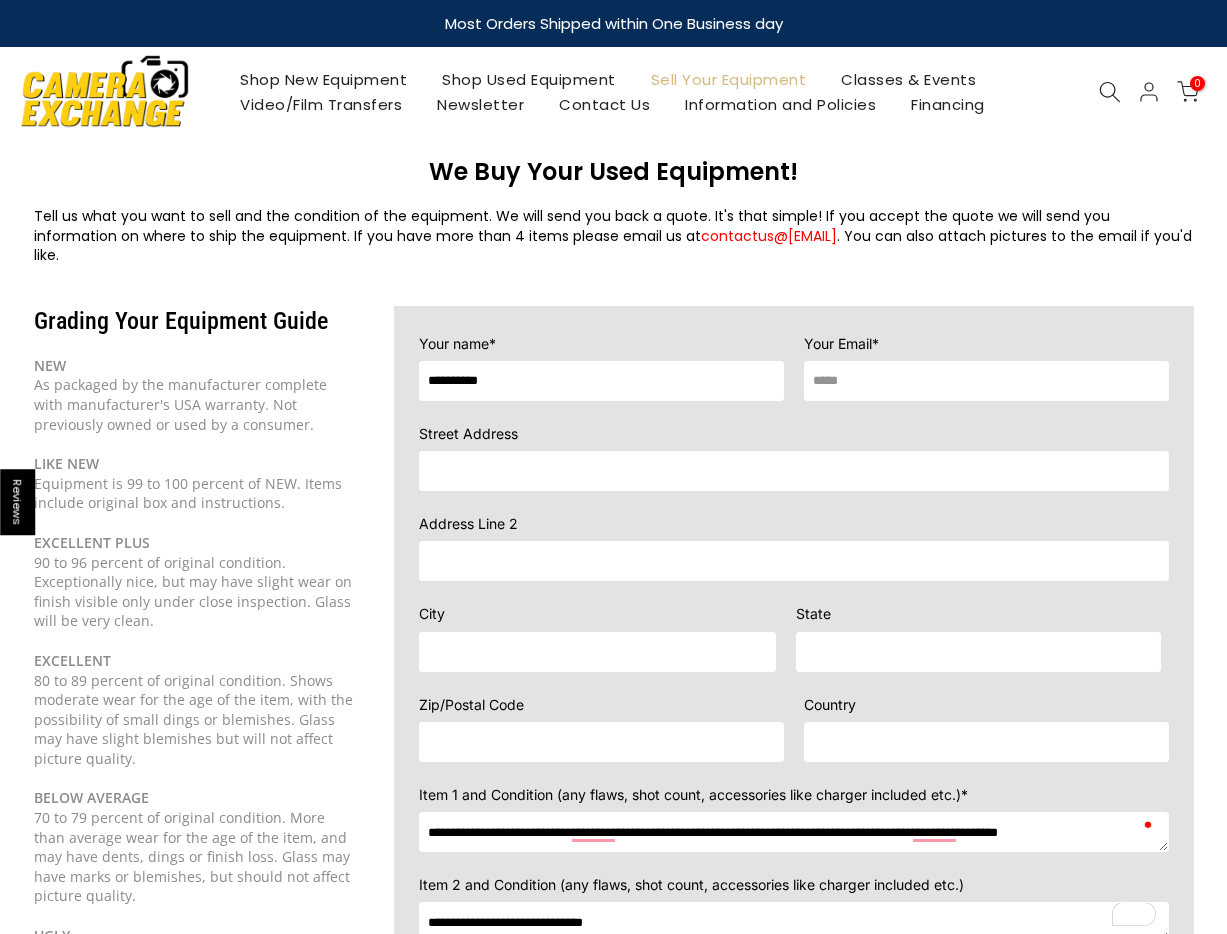 type on "**********" 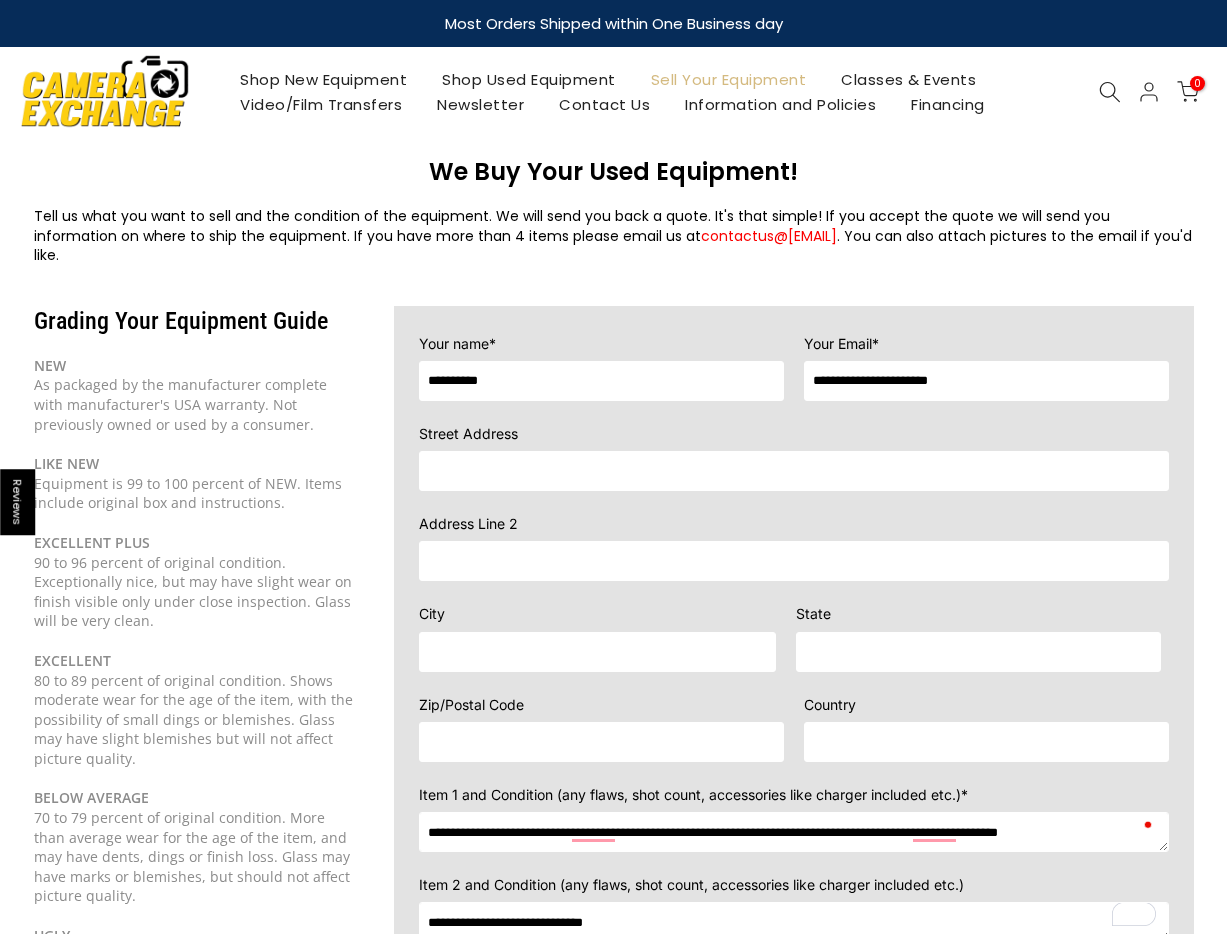 type on "**********" 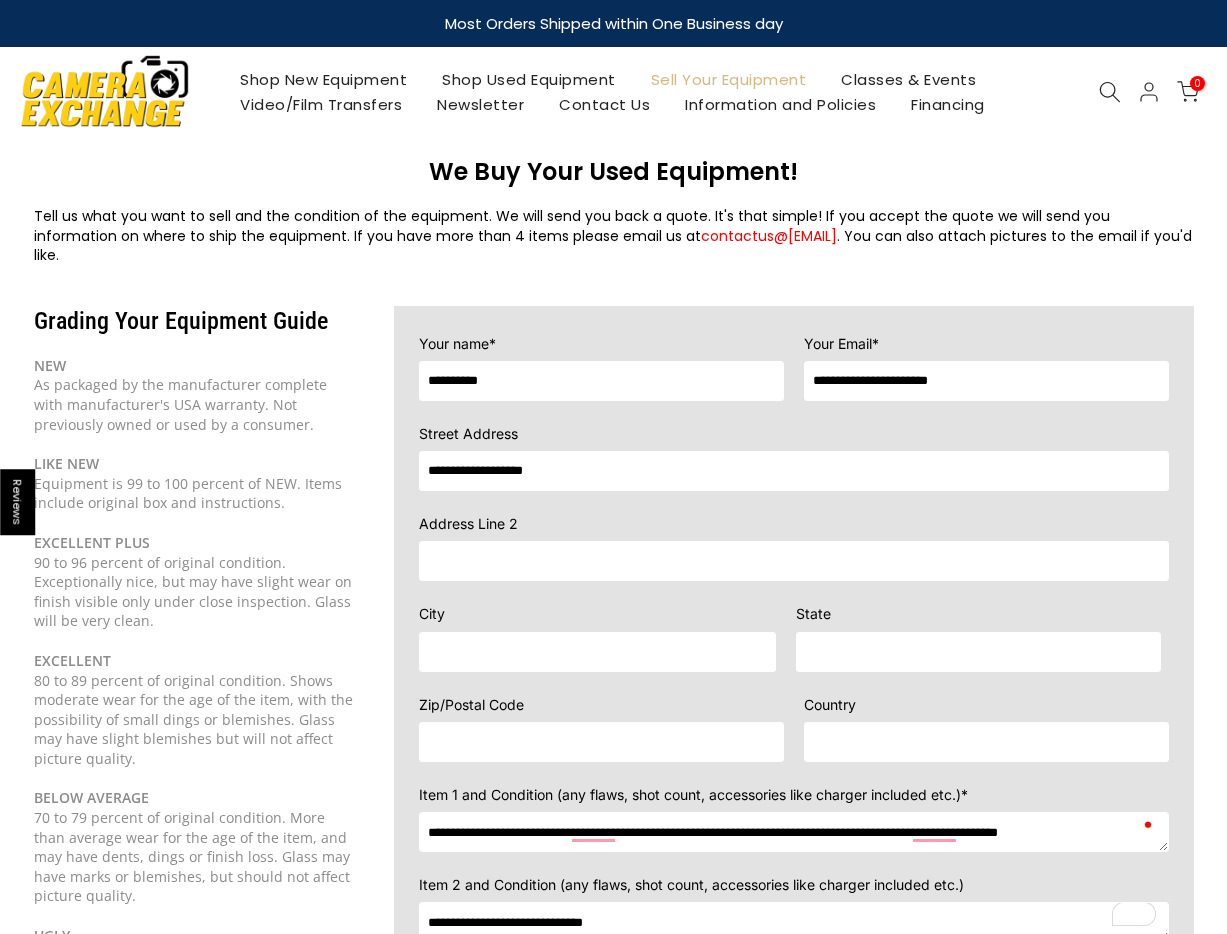 type on "*********" 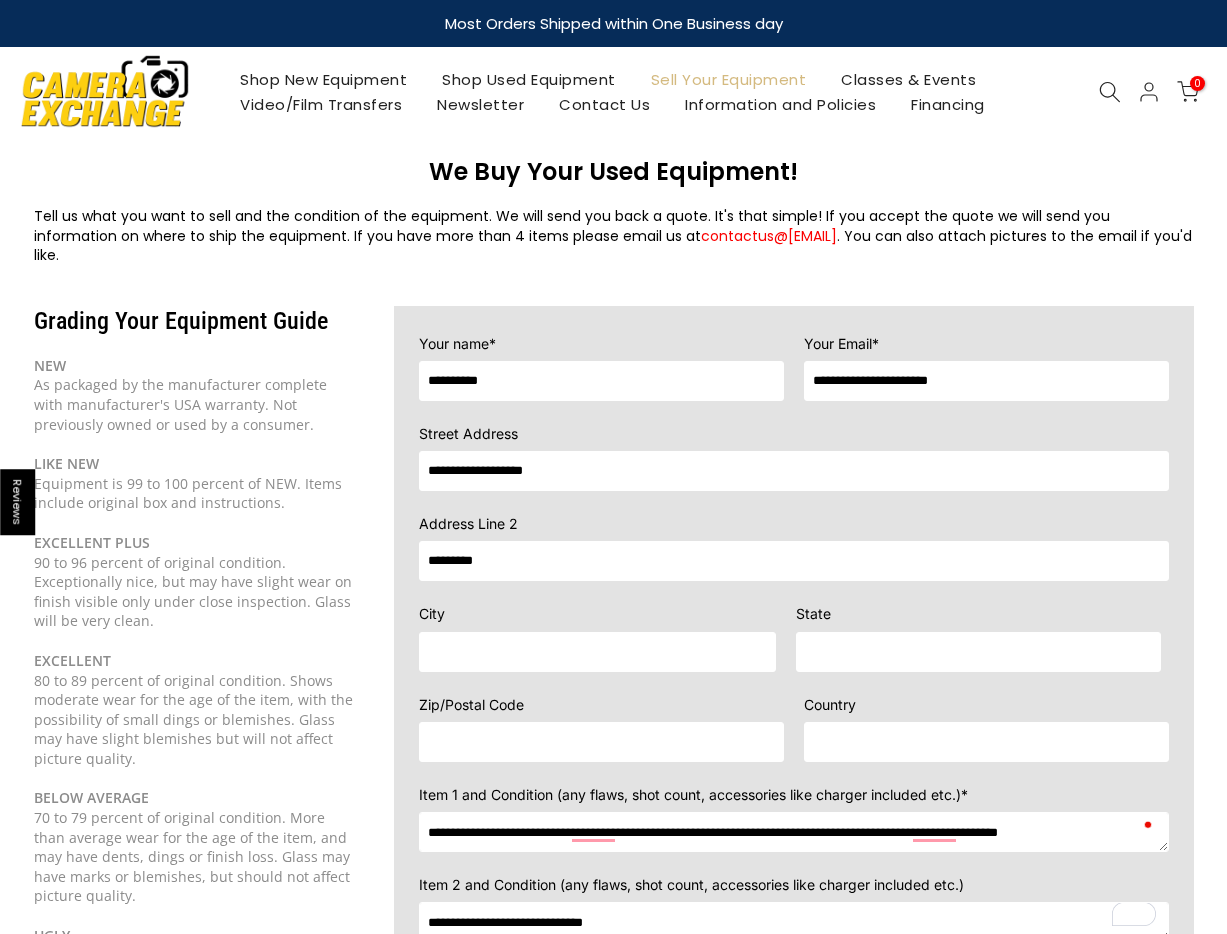 type on "**********" 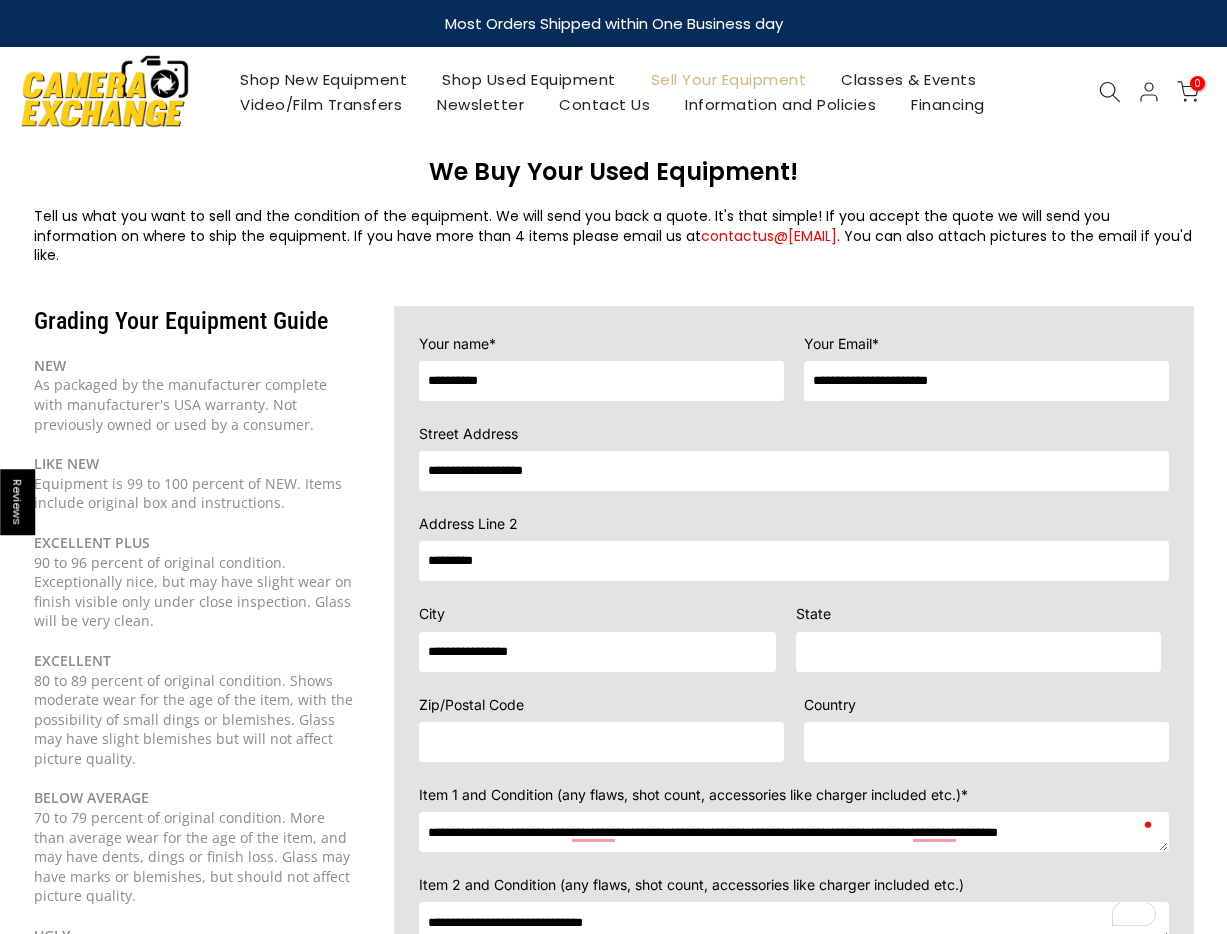 type on "**" 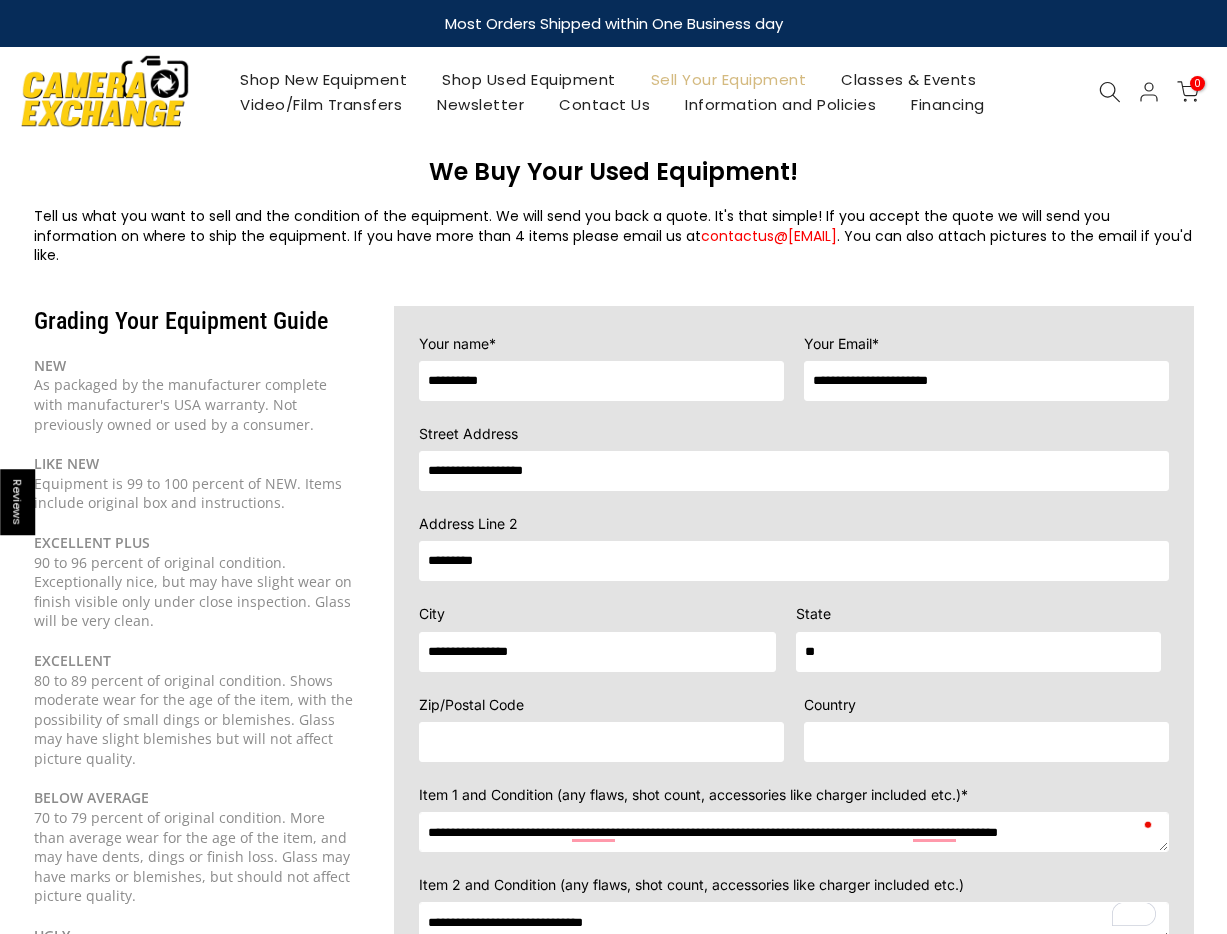 type on "*****" 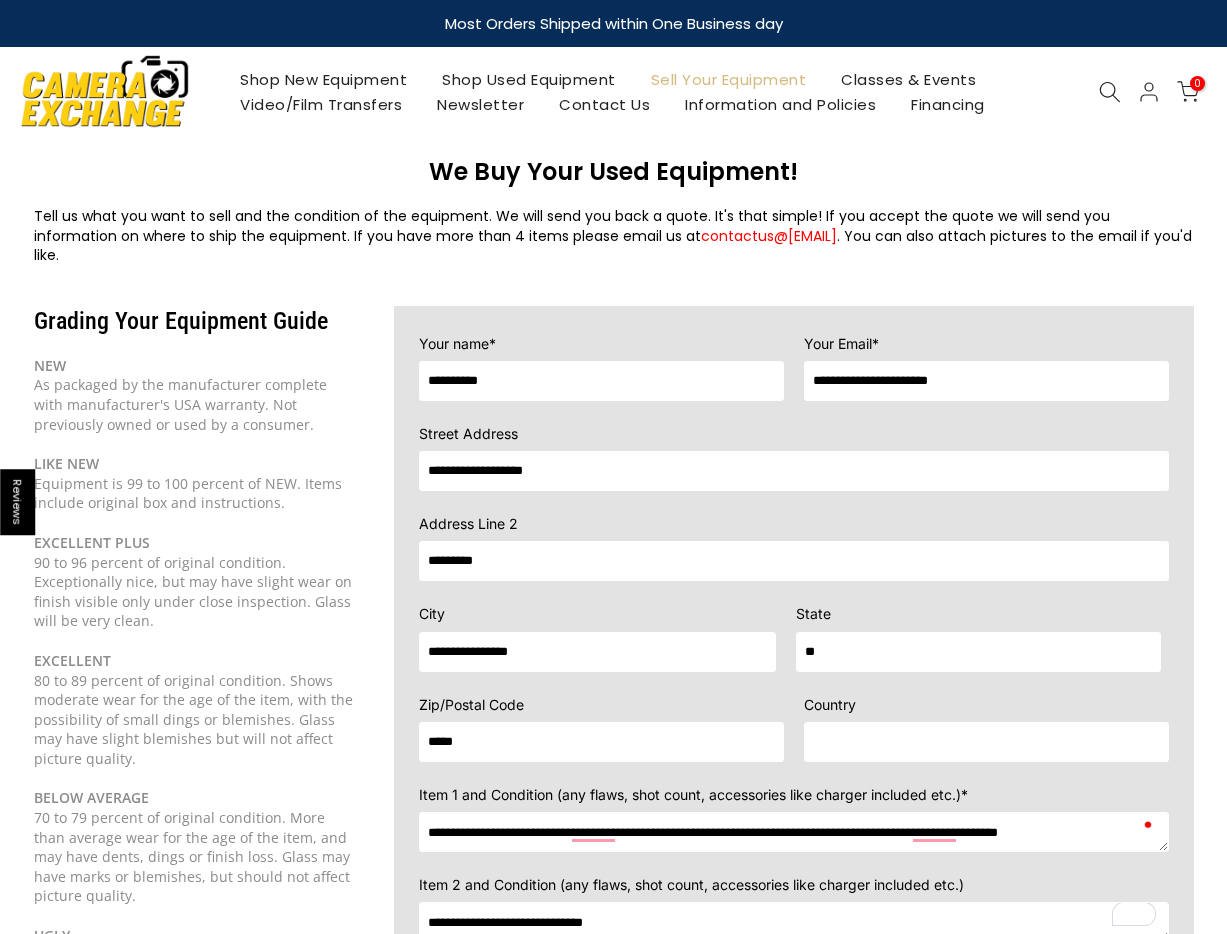 type on "**********" 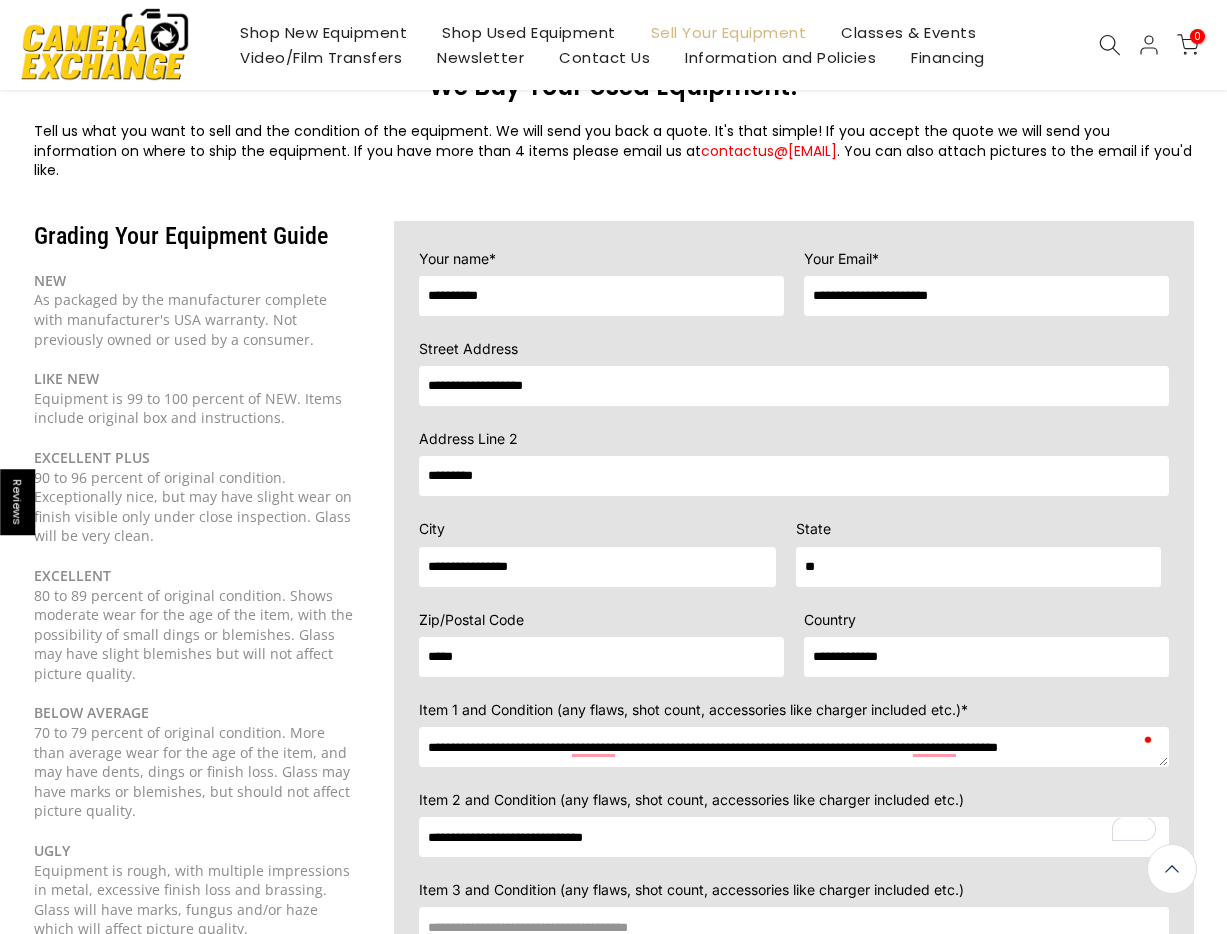 scroll, scrollTop: 0, scrollLeft: 0, axis: both 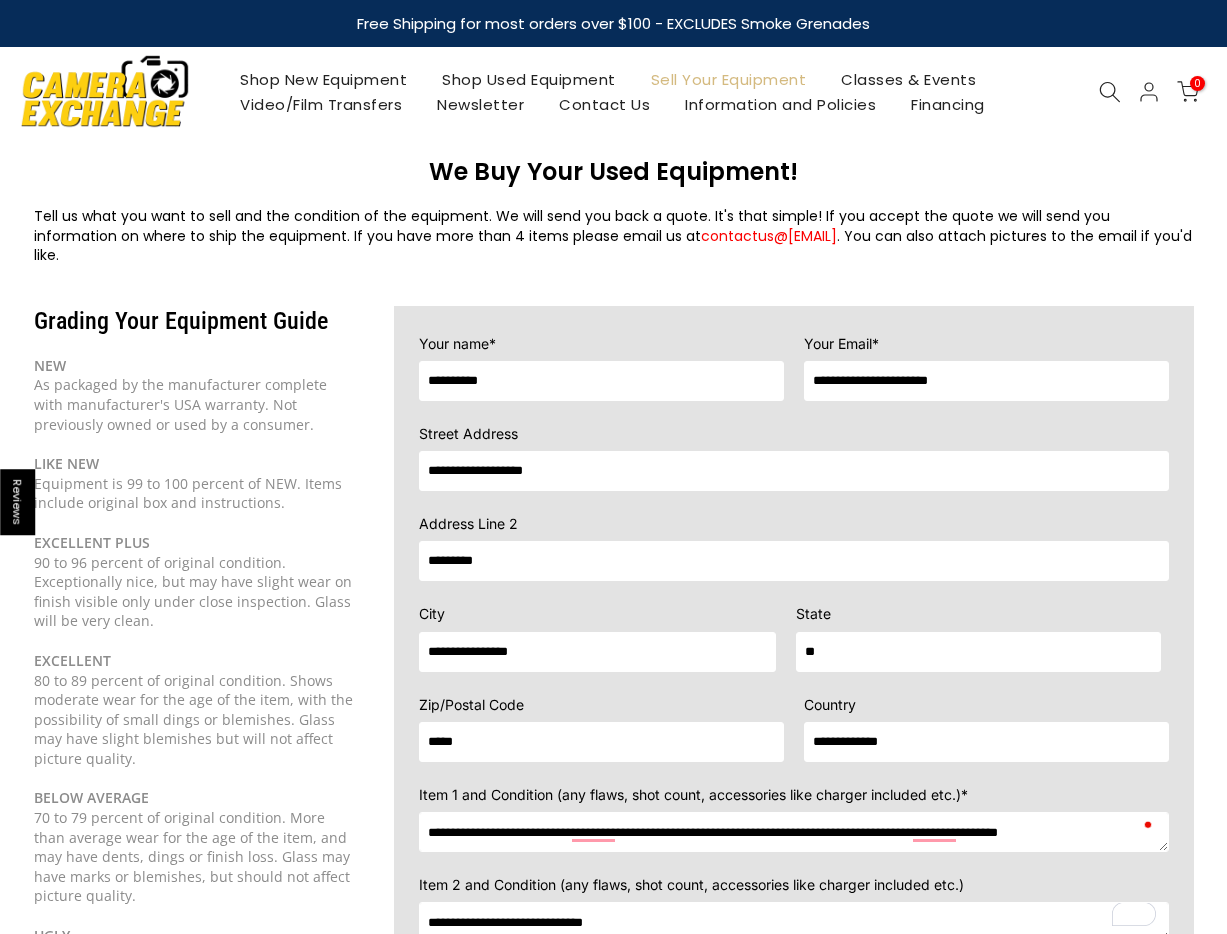 click on "**********" at bounding box center [986, 381] 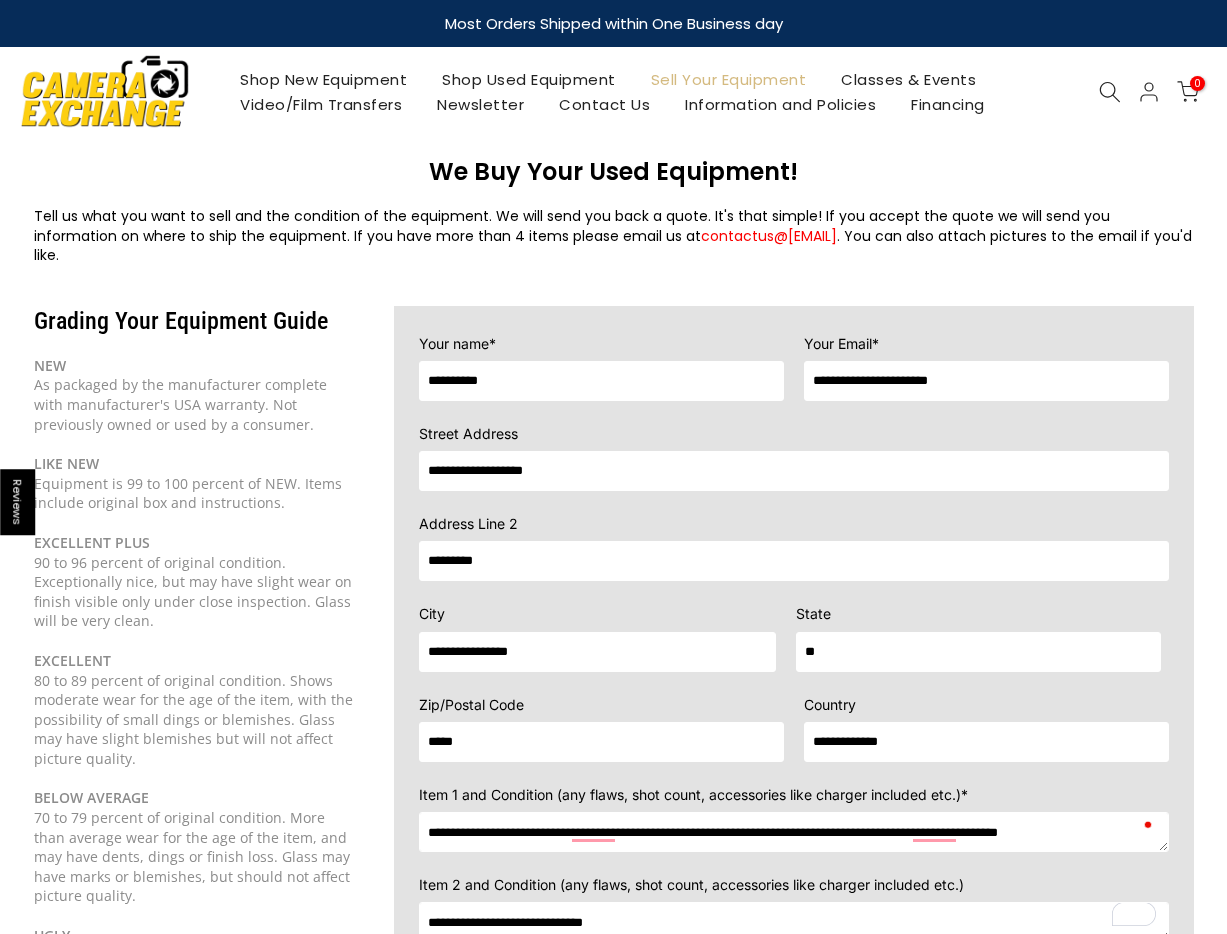 type on "**********" 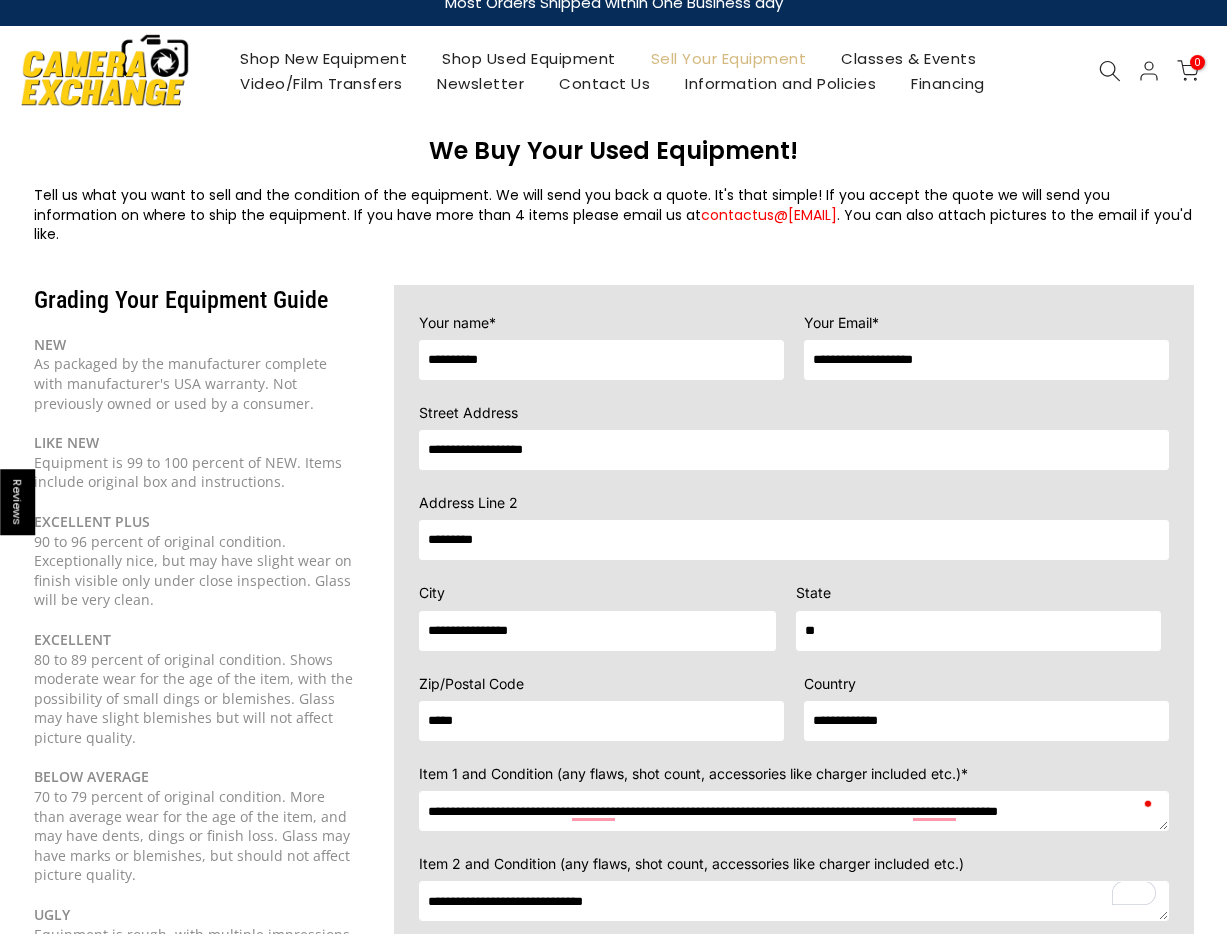 scroll, scrollTop: 16, scrollLeft: 0, axis: vertical 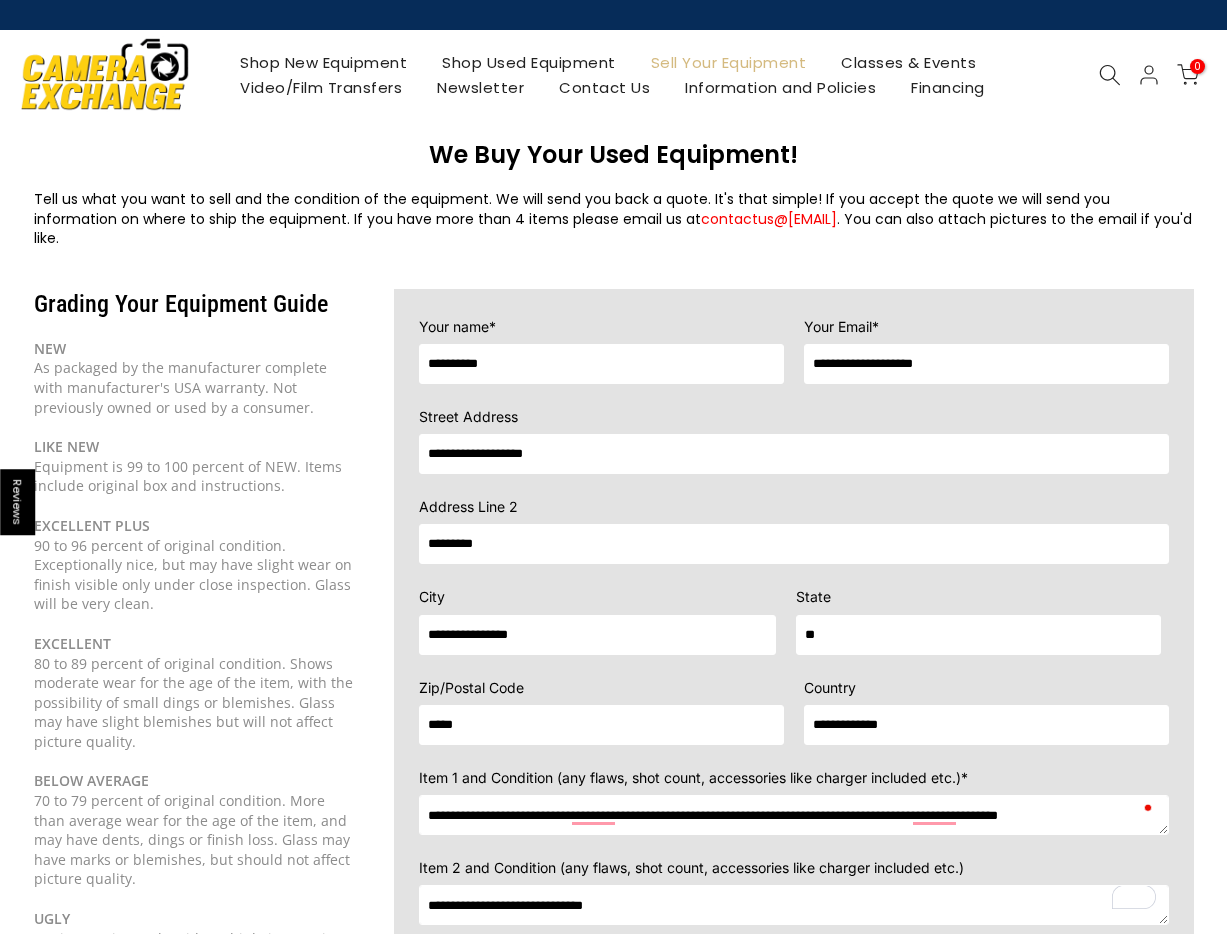 click on "**********" at bounding box center (601, 364) 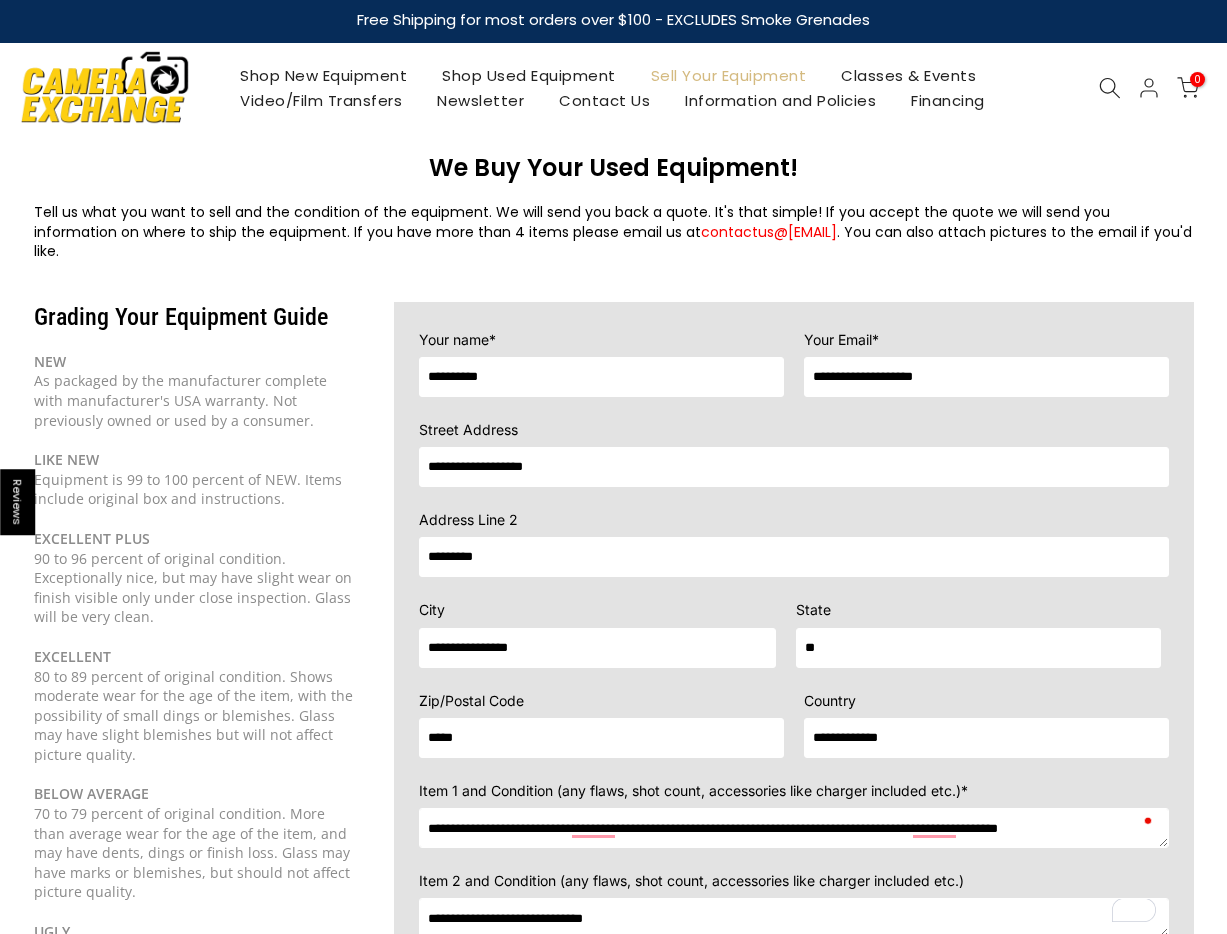 drag, startPoint x: 590, startPoint y: 346, endPoint x: 456, endPoint y: 354, distance: 134.23859 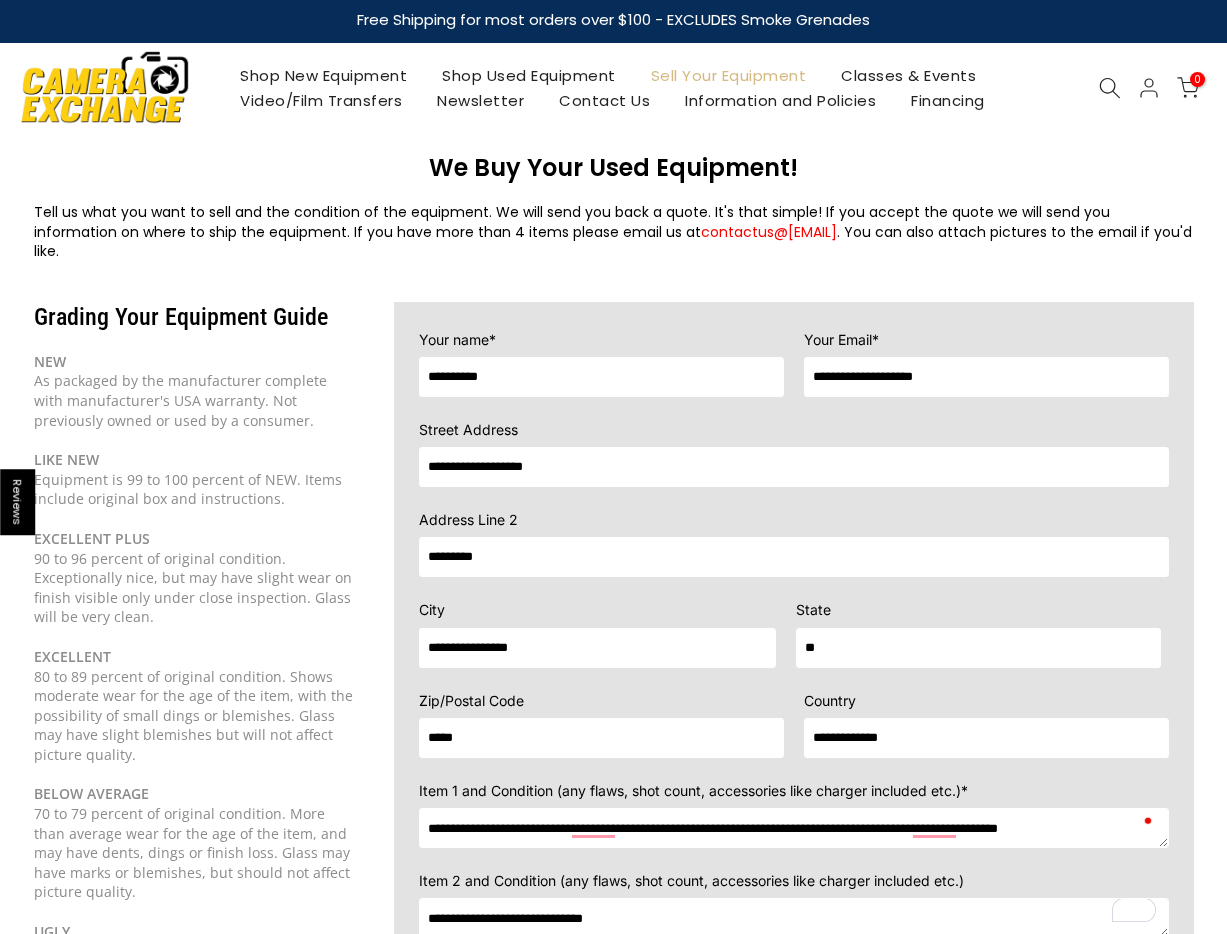 click on "**********" at bounding box center (601, 377) 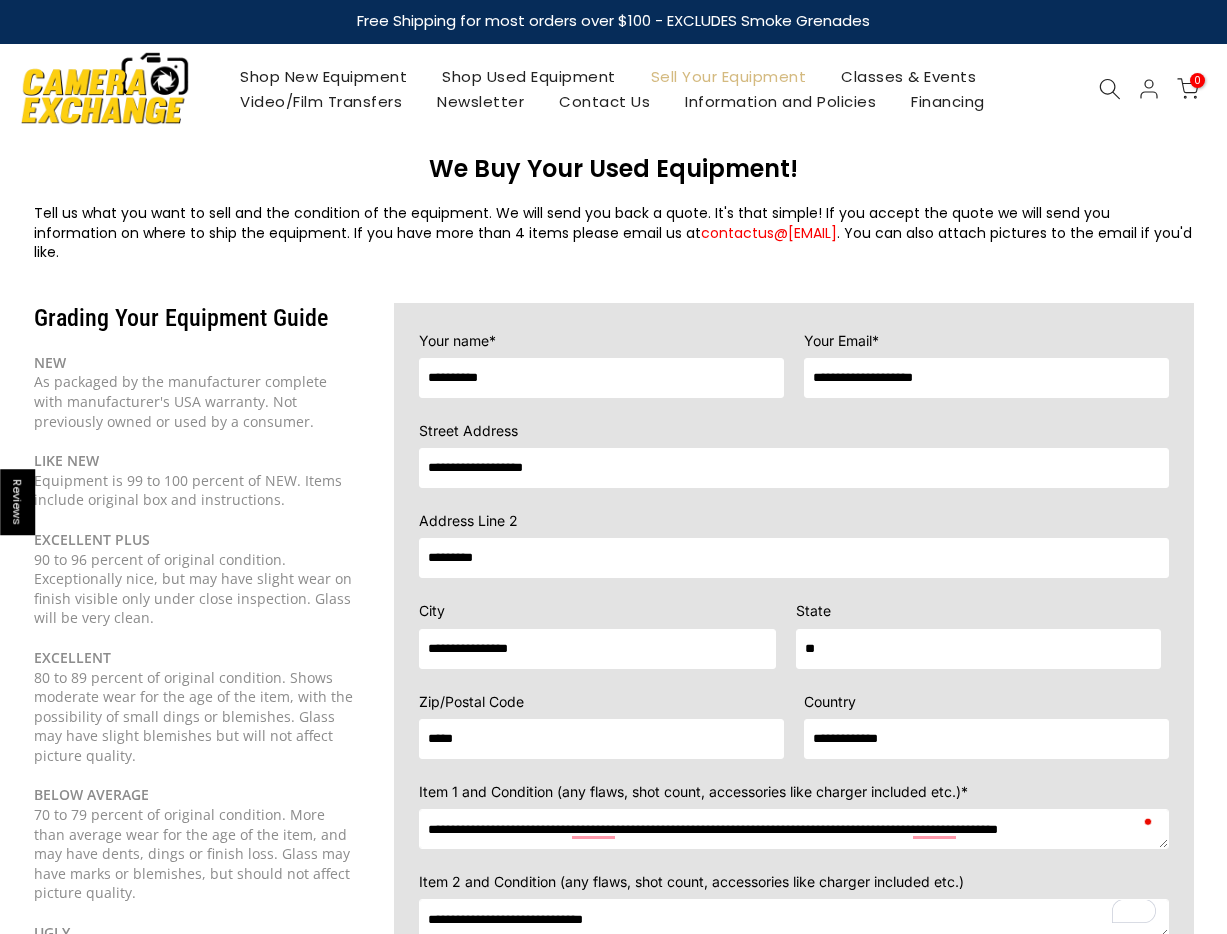 type on "*****" 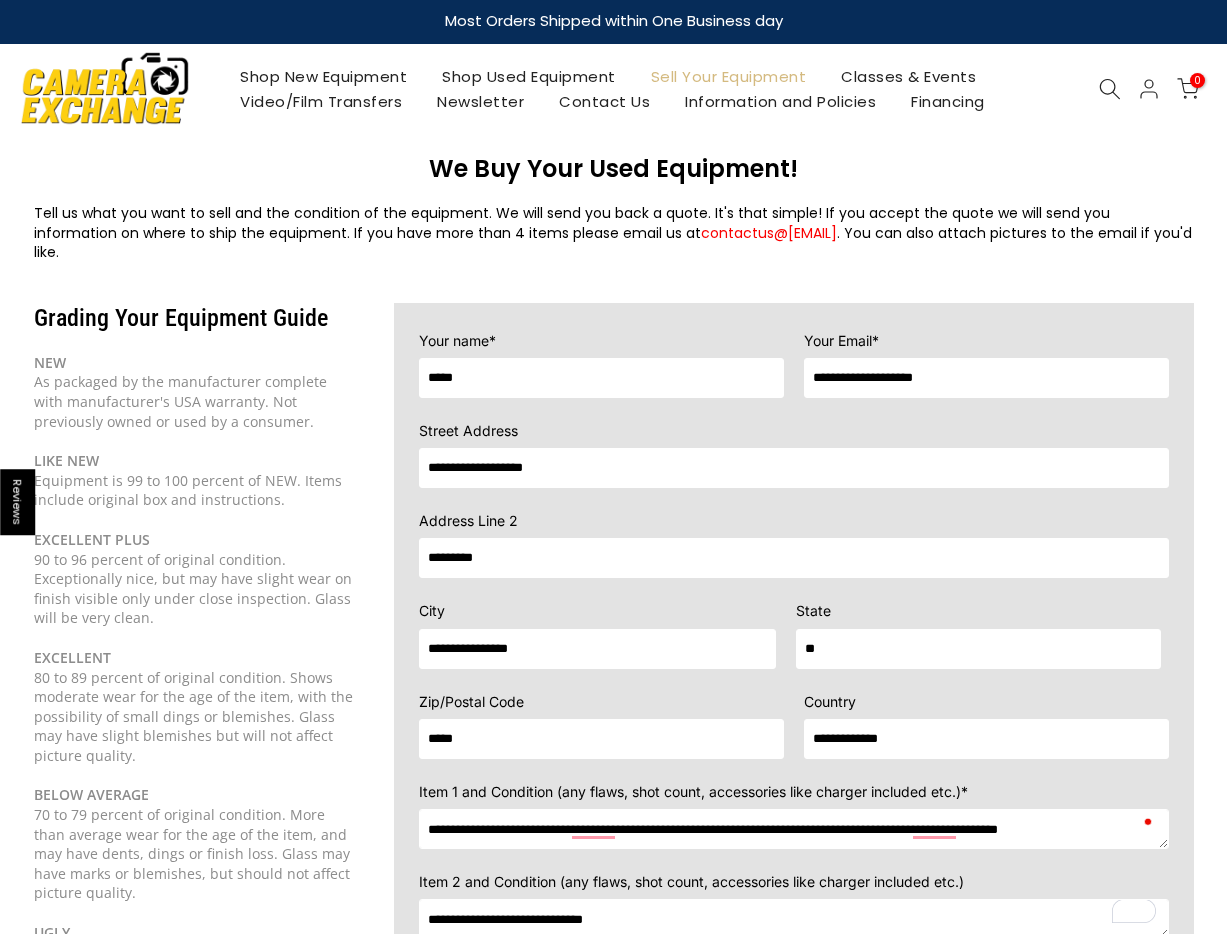drag, startPoint x: 527, startPoint y: 364, endPoint x: 429, endPoint y: 361, distance: 98.045906 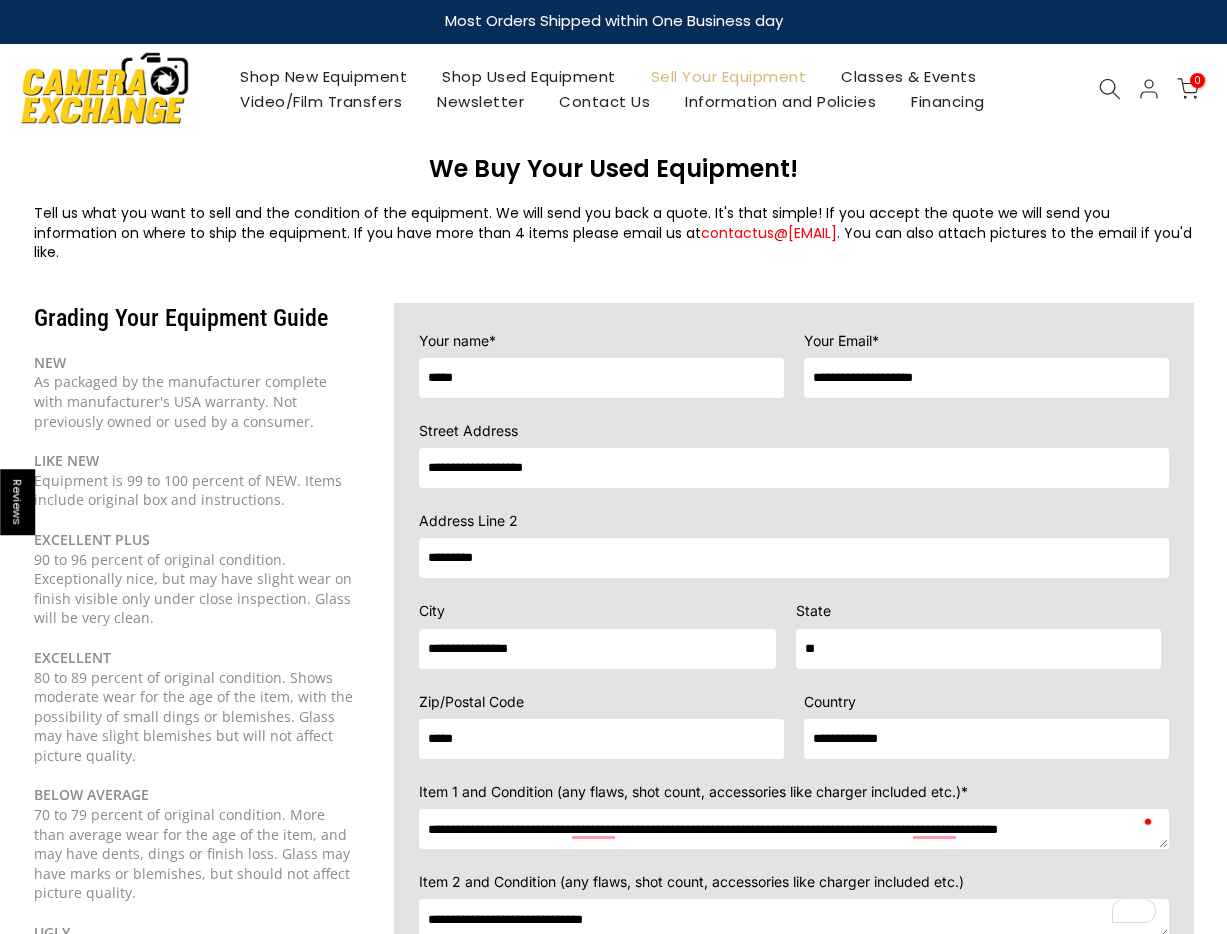 click on "*****" at bounding box center [601, 378] 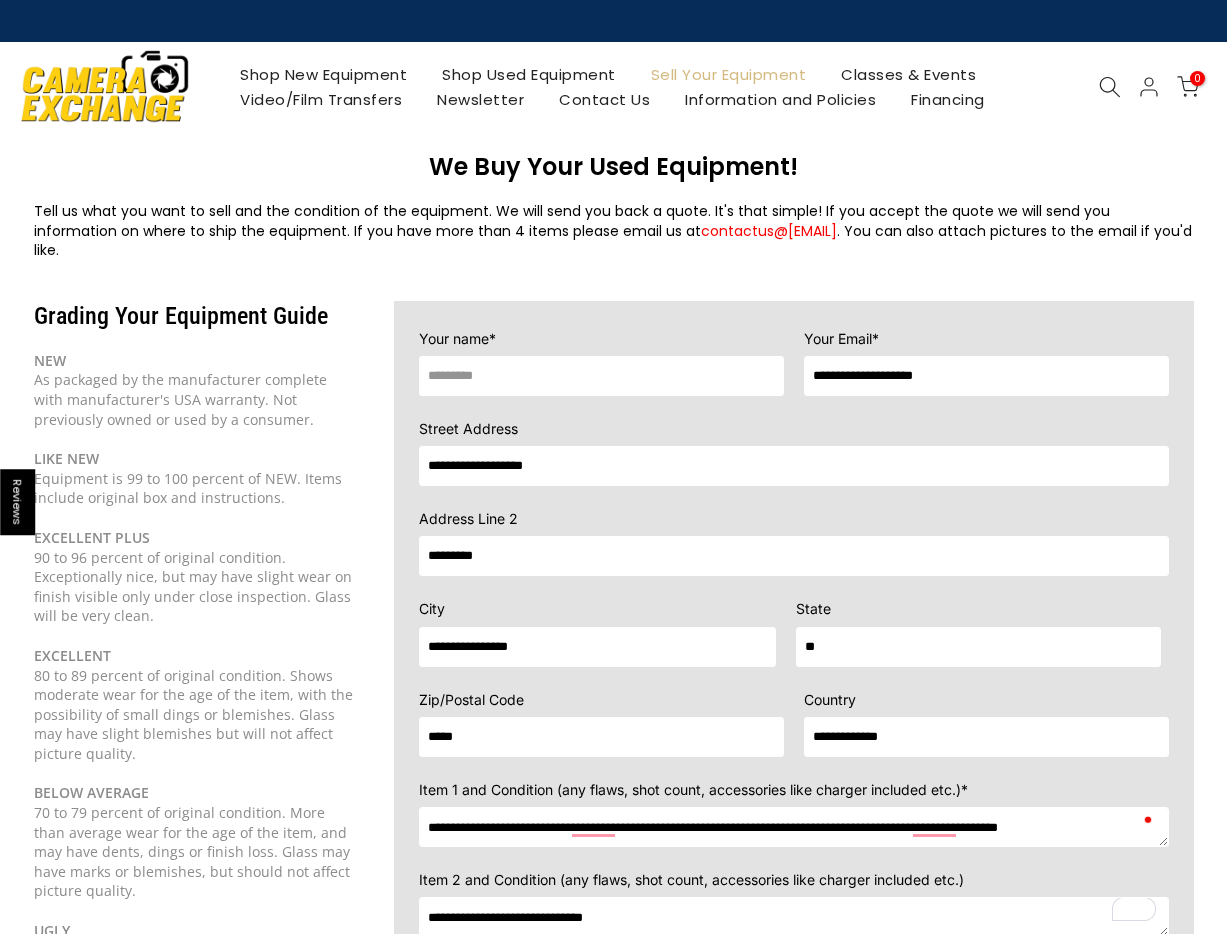 type 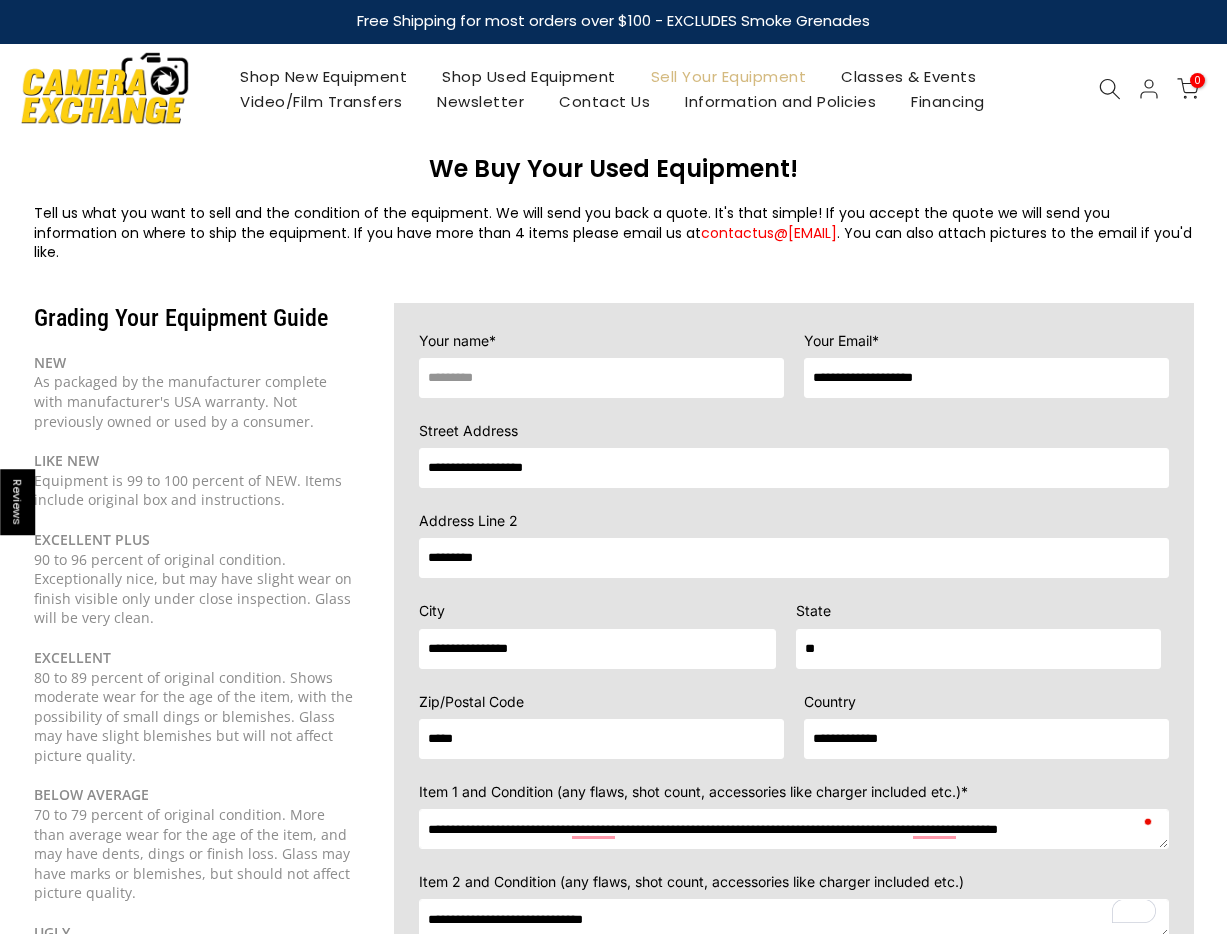drag, startPoint x: 593, startPoint y: 447, endPoint x: 562, endPoint y: 451, distance: 31.257 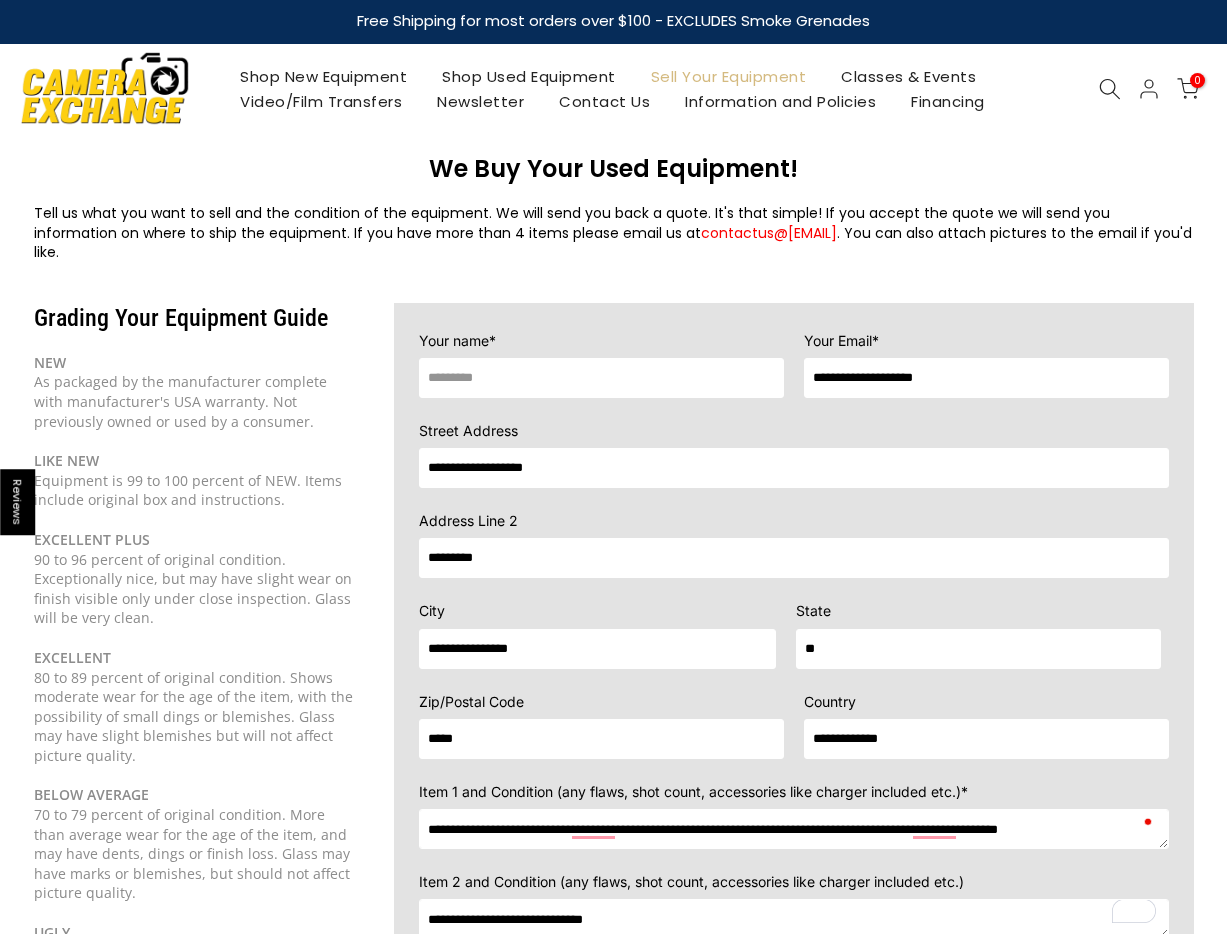 click on "**********" at bounding box center (794, 468) 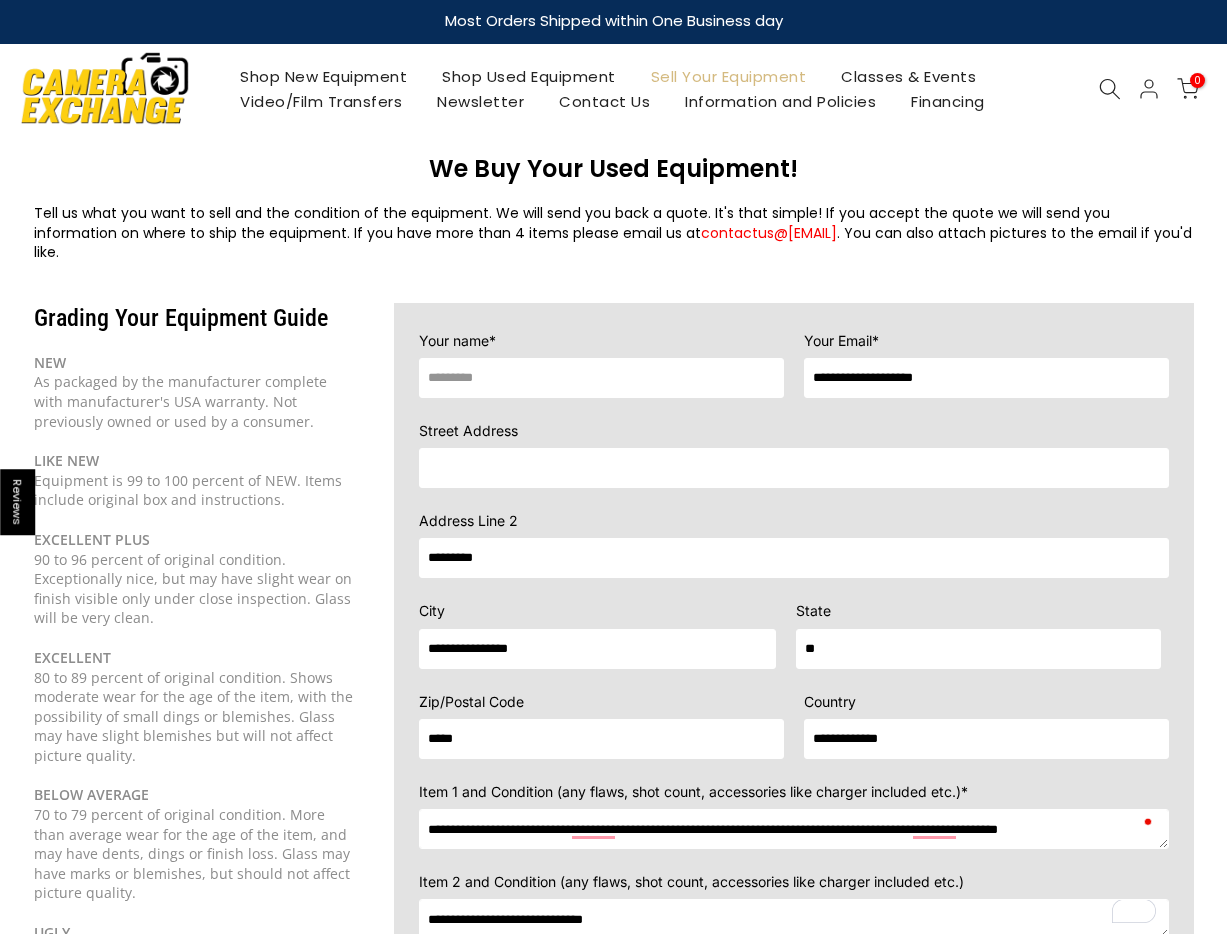 type 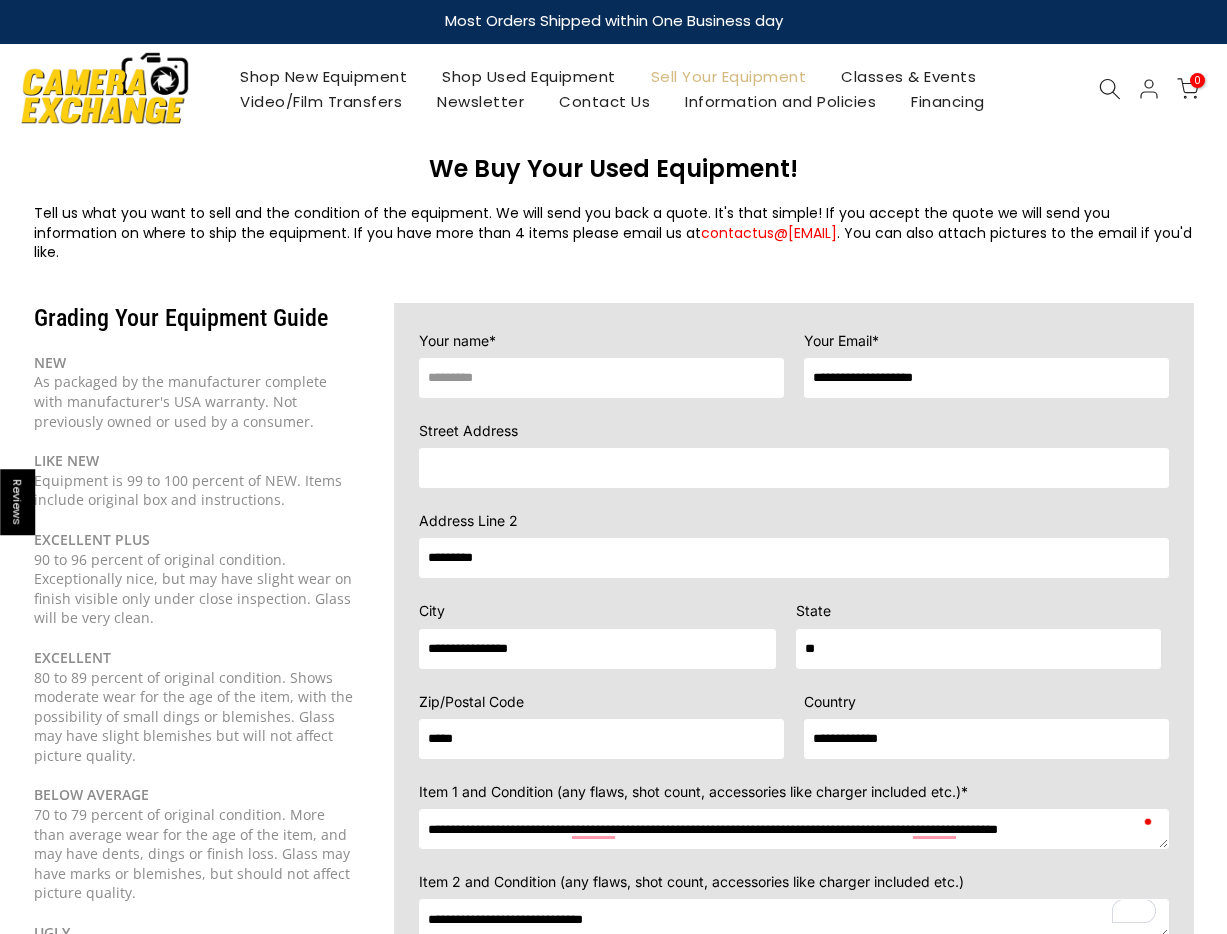 drag, startPoint x: 977, startPoint y: 353, endPoint x: 812, endPoint y: 361, distance: 165.19383 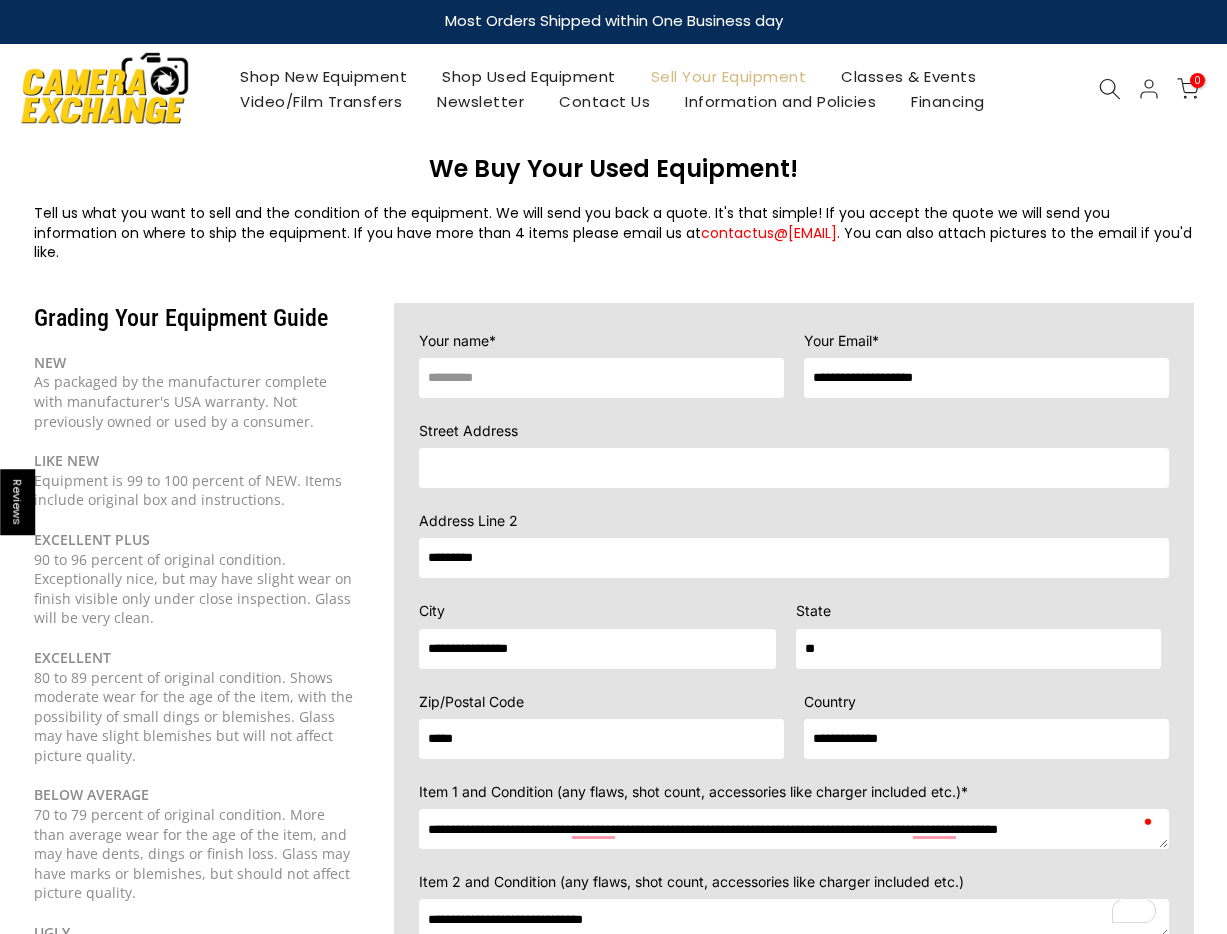 click on "**********" at bounding box center [986, 378] 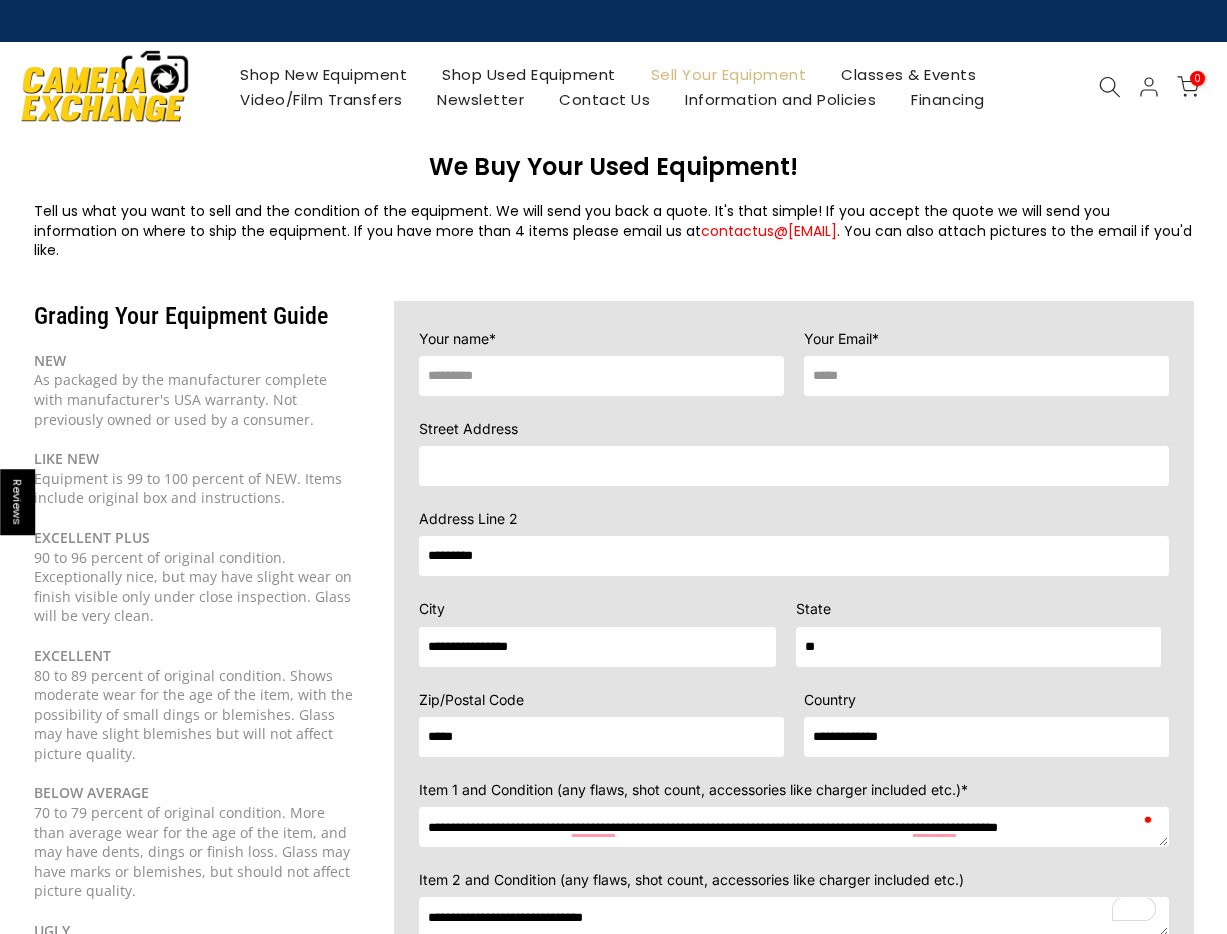 type 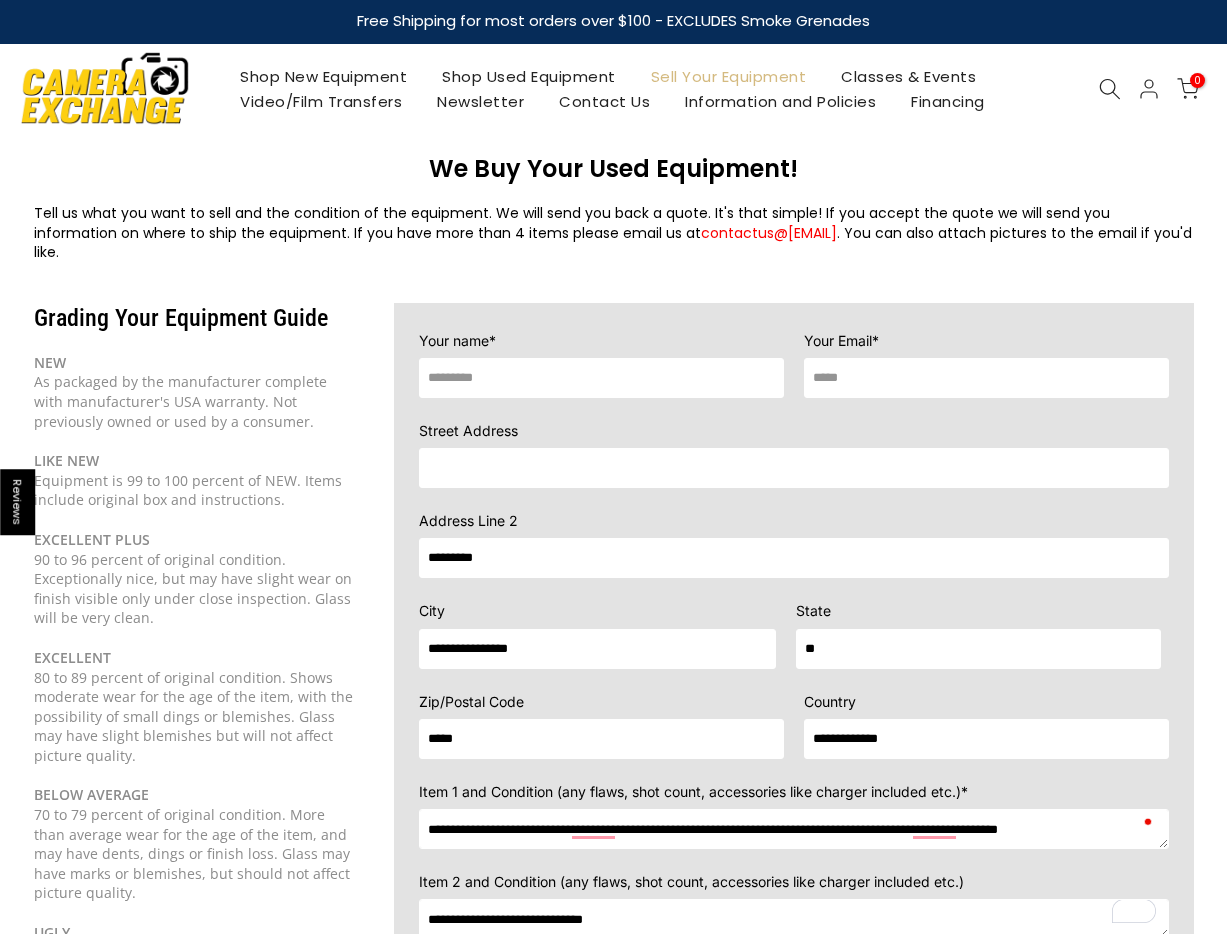drag, startPoint x: 507, startPoint y: 531, endPoint x: 427, endPoint y: 539, distance: 80.399 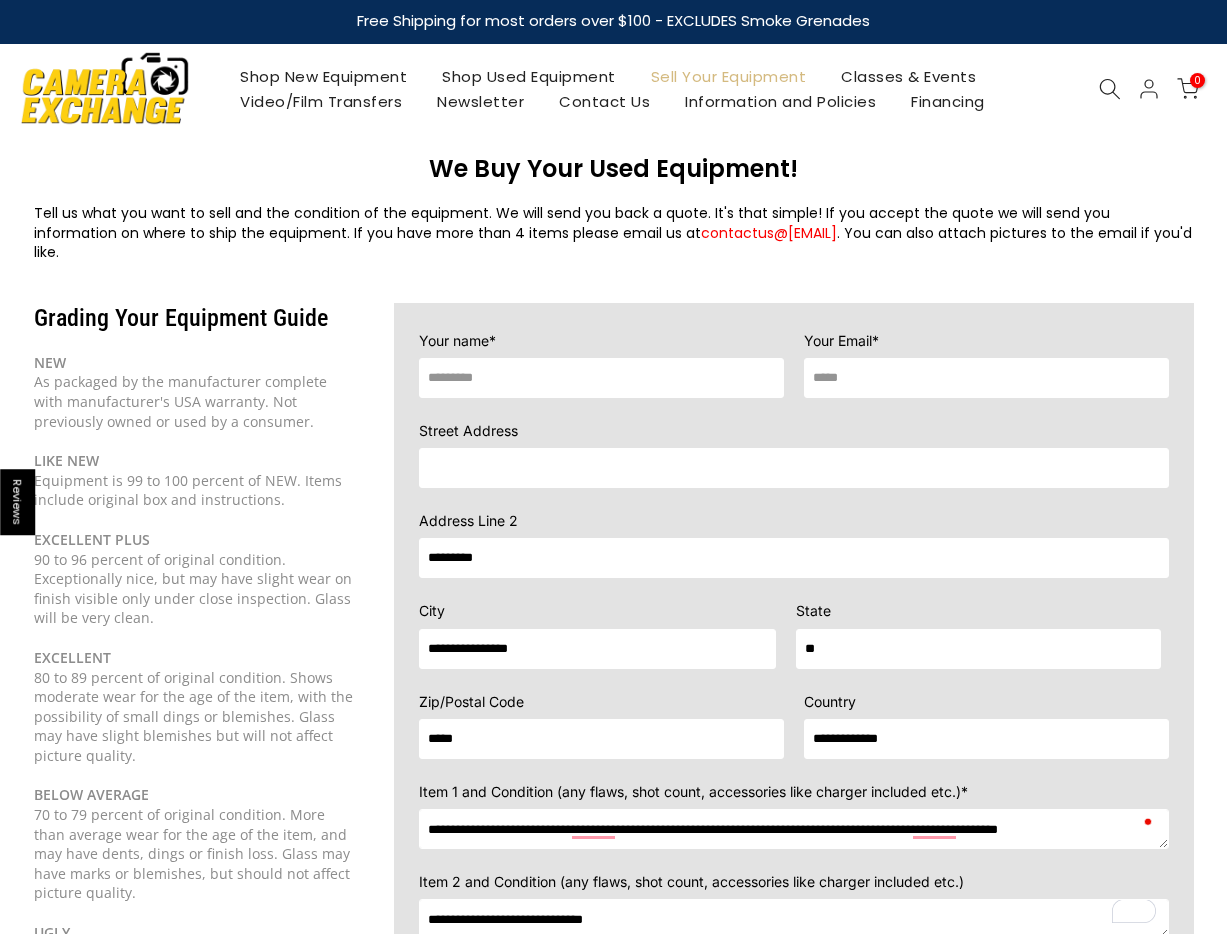 click on "*********" at bounding box center (794, 558) 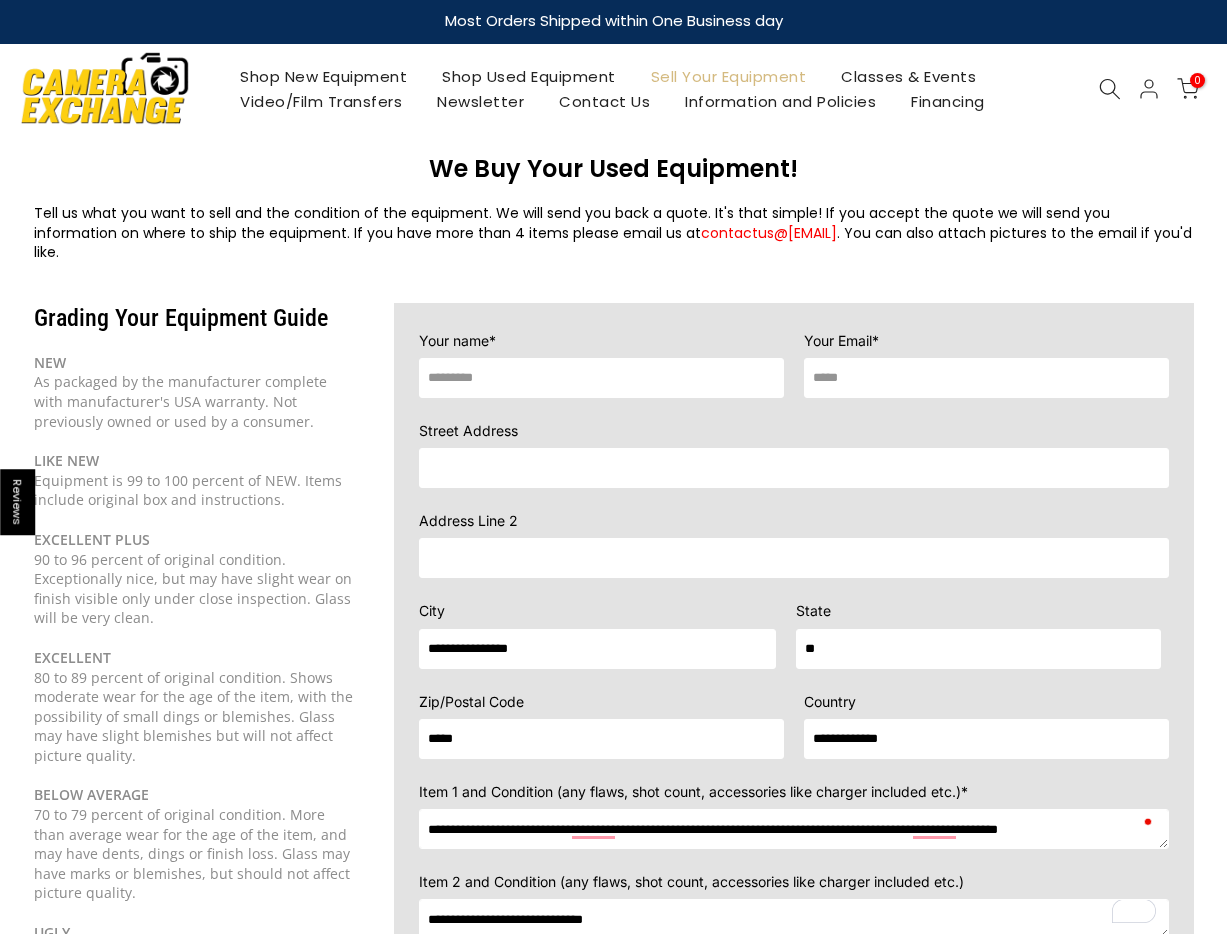 type 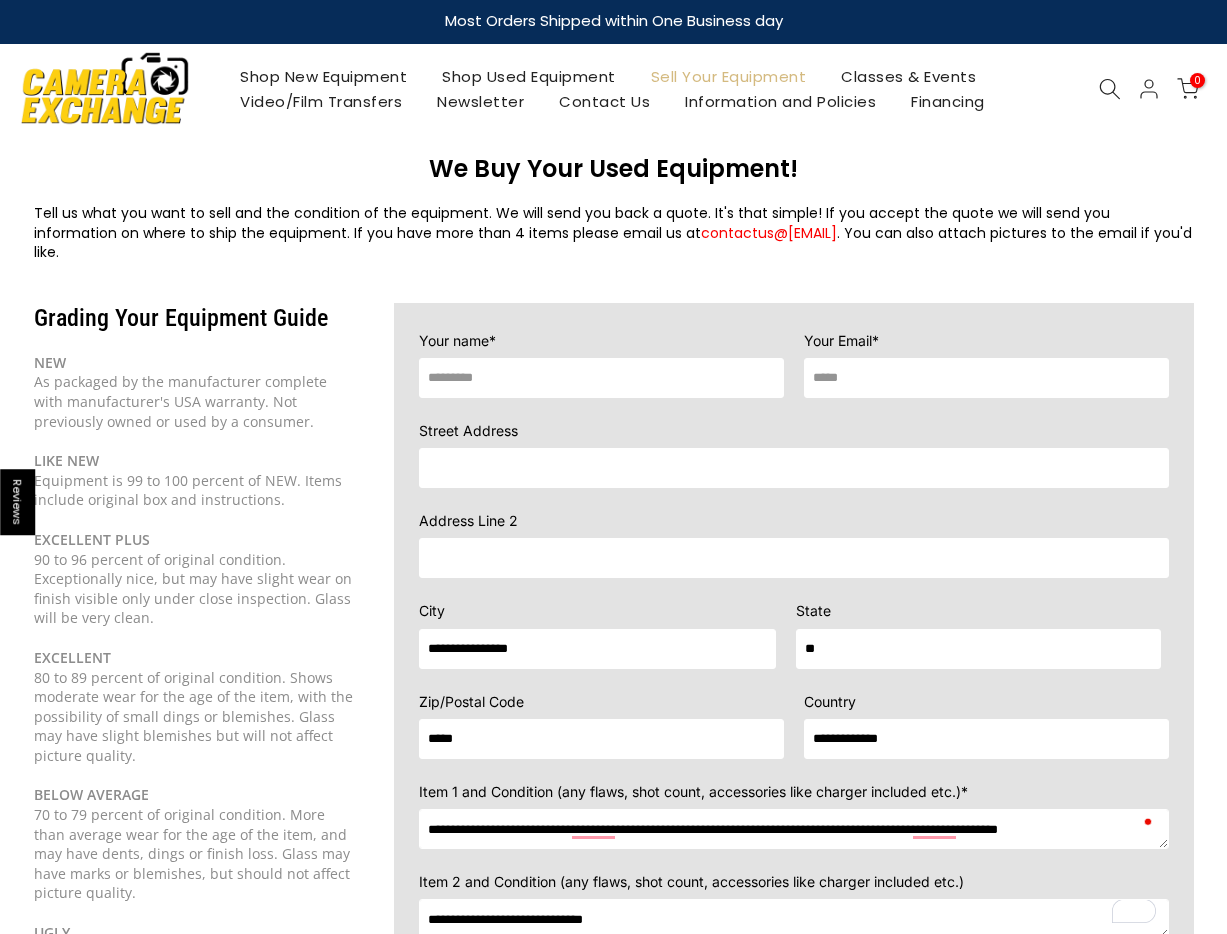 drag, startPoint x: 556, startPoint y: 636, endPoint x: 438, endPoint y: 621, distance: 118.94957 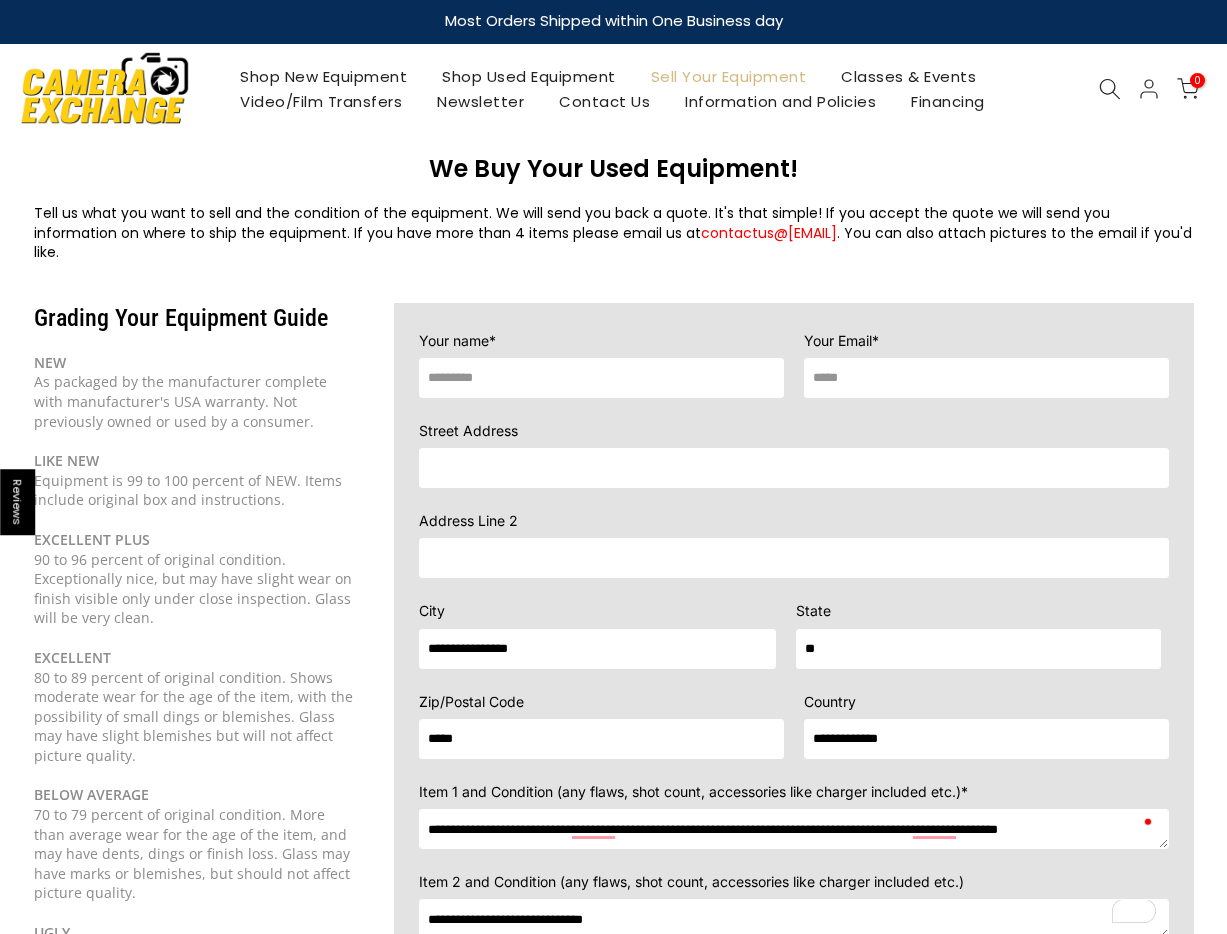 click on "**********" at bounding box center [598, 649] 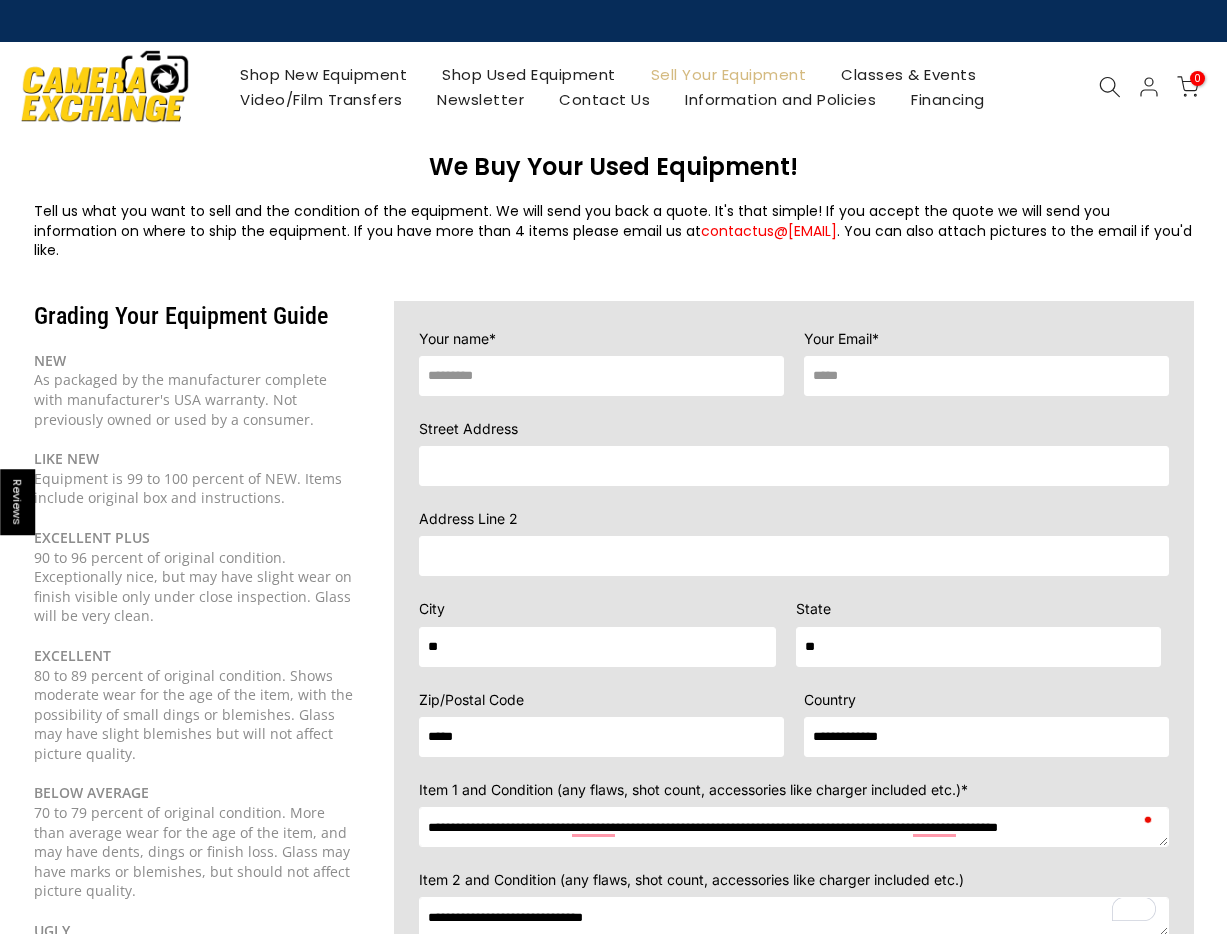 type on "*" 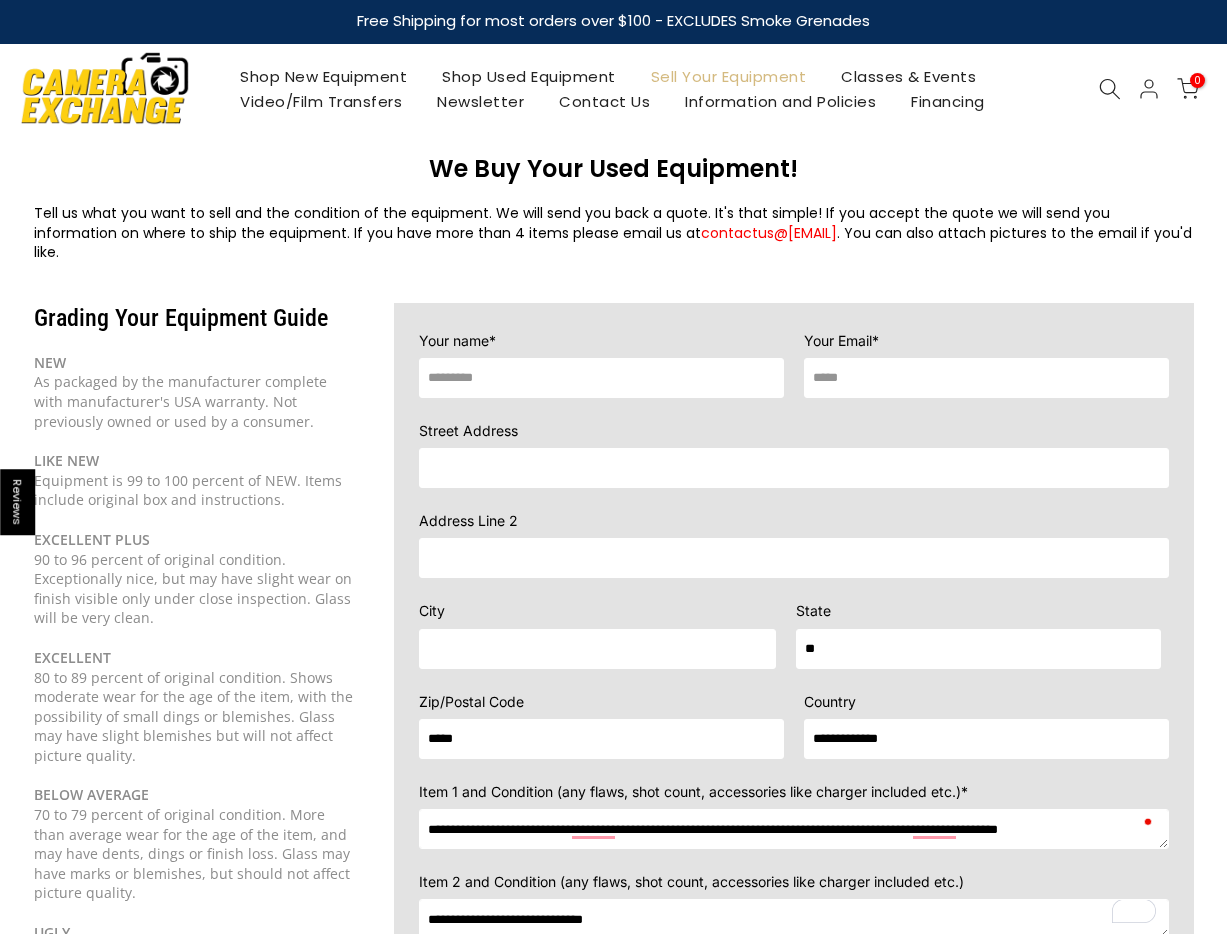 type 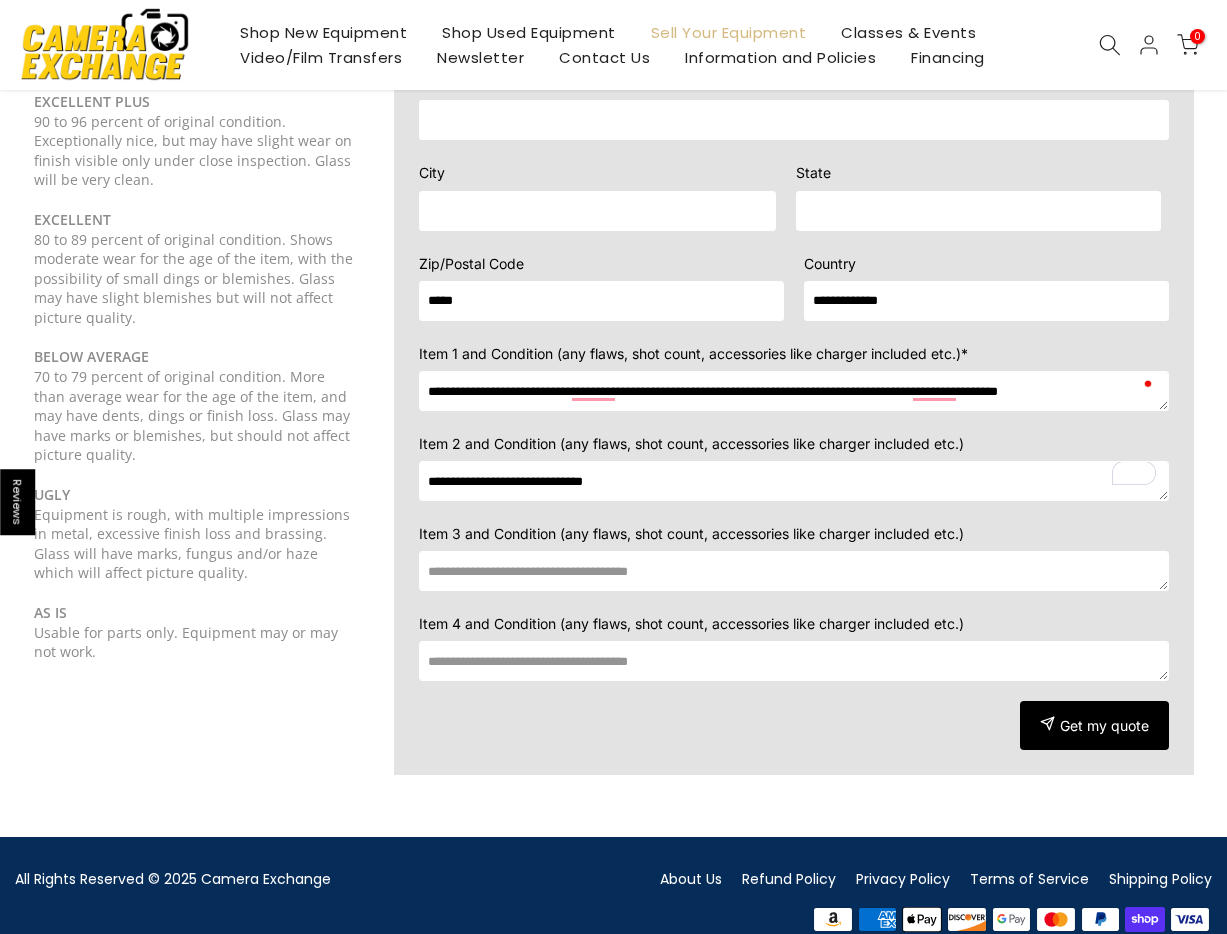 scroll, scrollTop: 453, scrollLeft: 0, axis: vertical 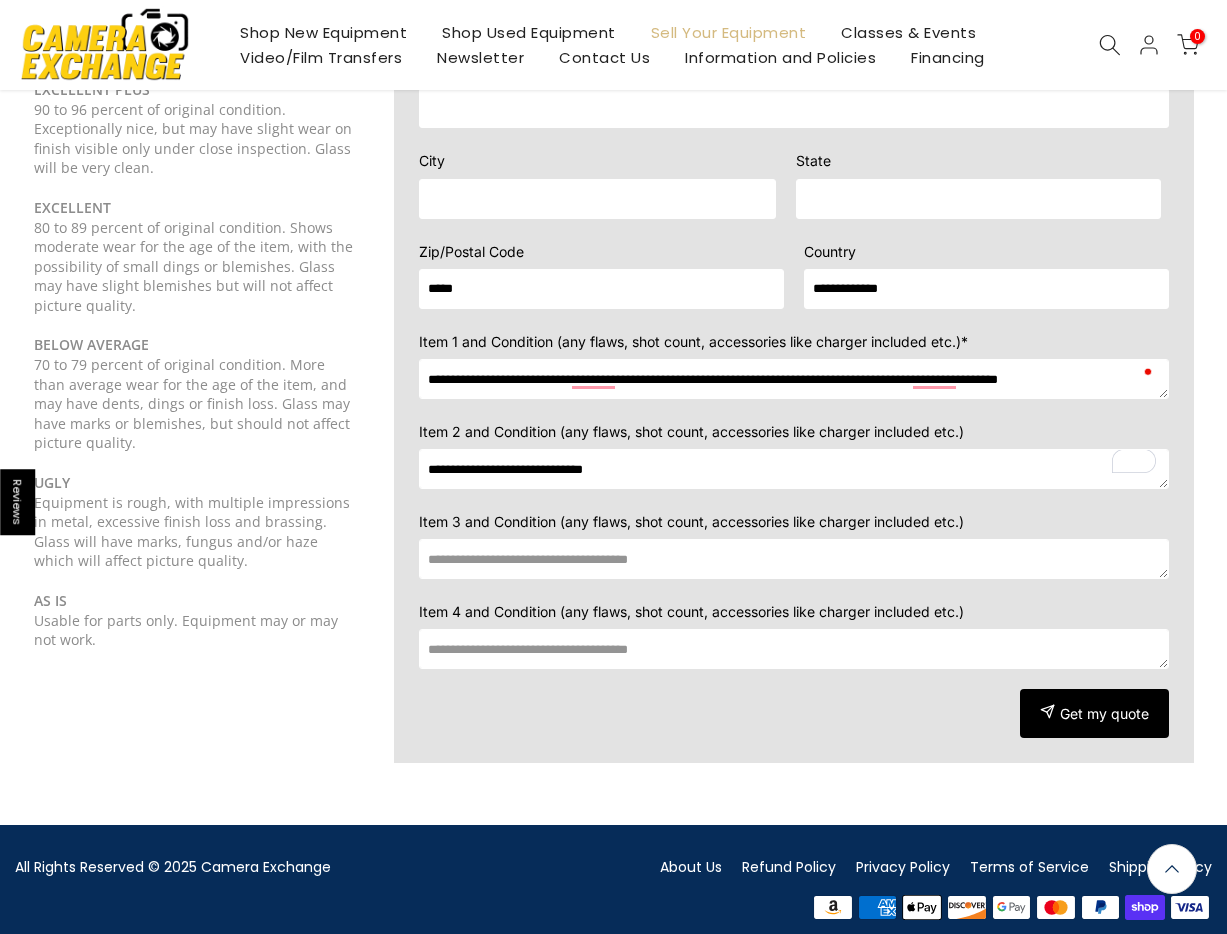 type 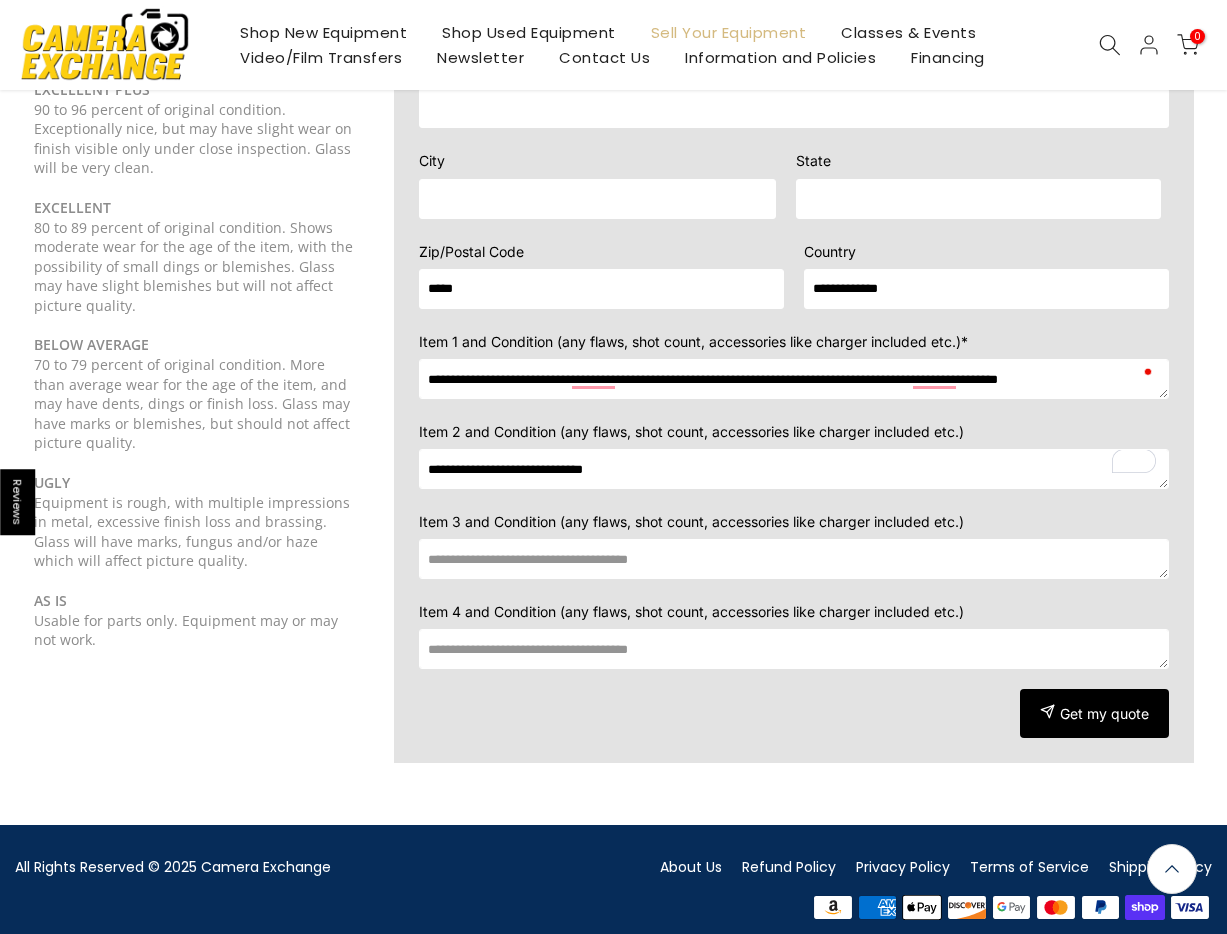 scroll, scrollTop: 451, scrollLeft: 0, axis: vertical 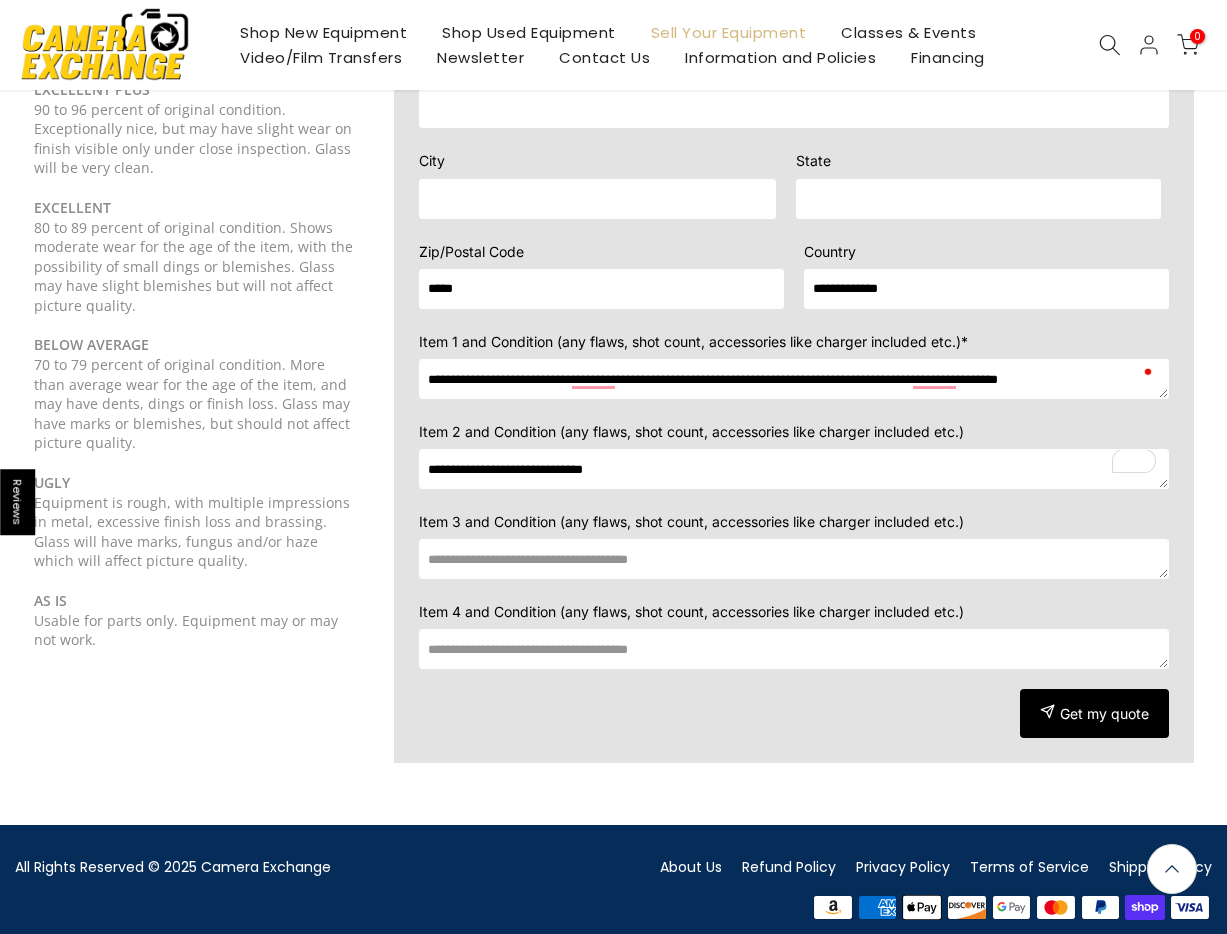 drag, startPoint x: 908, startPoint y: 266, endPoint x: 813, endPoint y: 269, distance: 95.047356 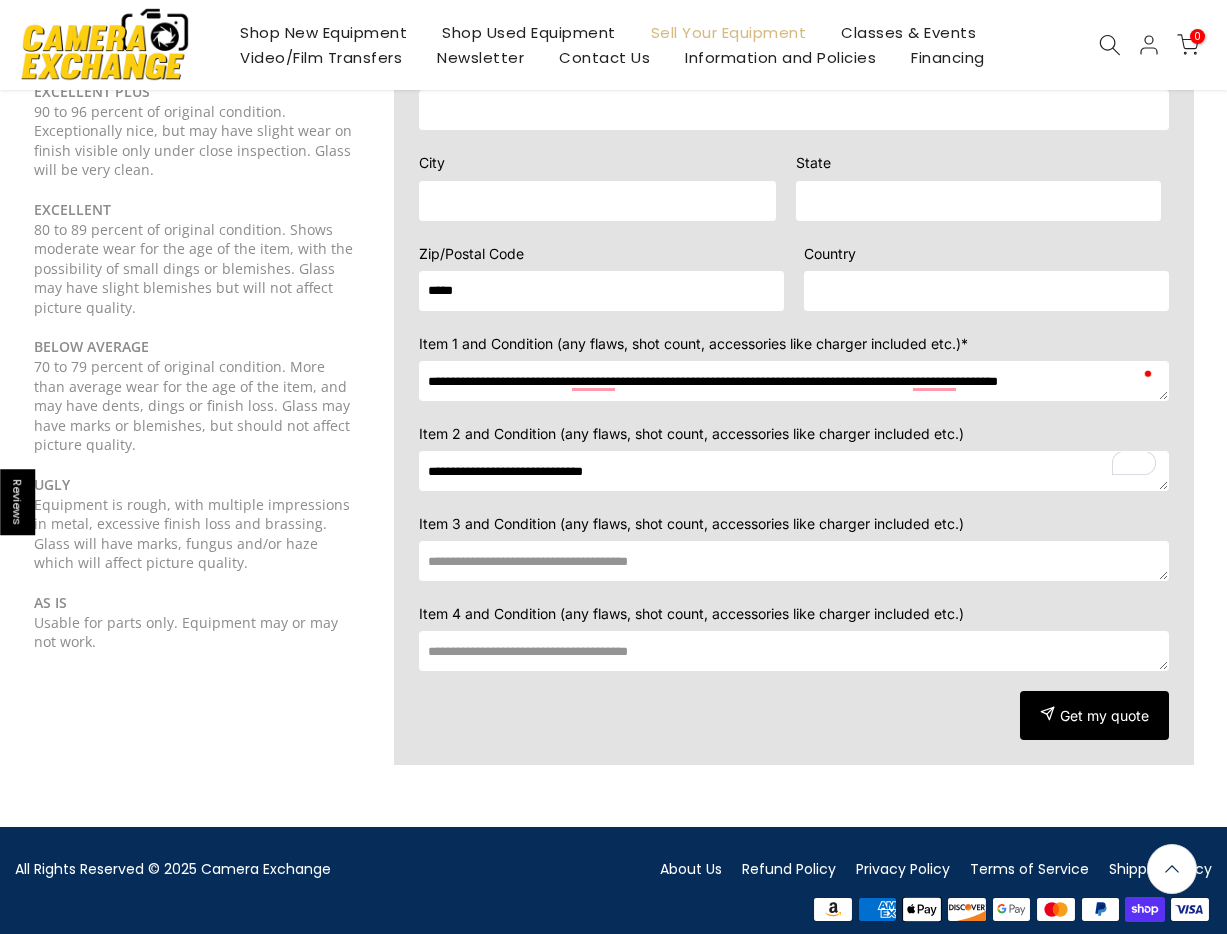 scroll, scrollTop: 453, scrollLeft: 0, axis: vertical 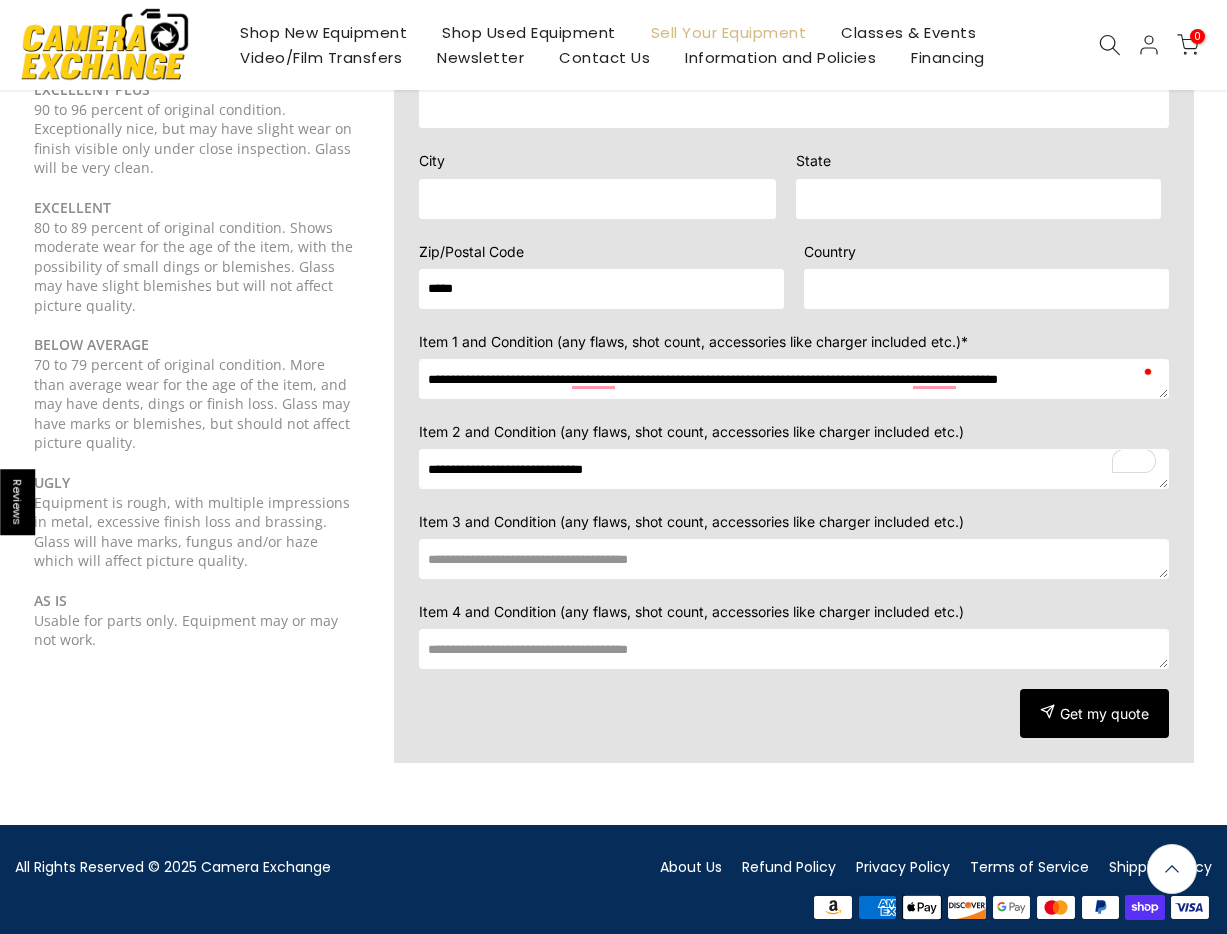 type 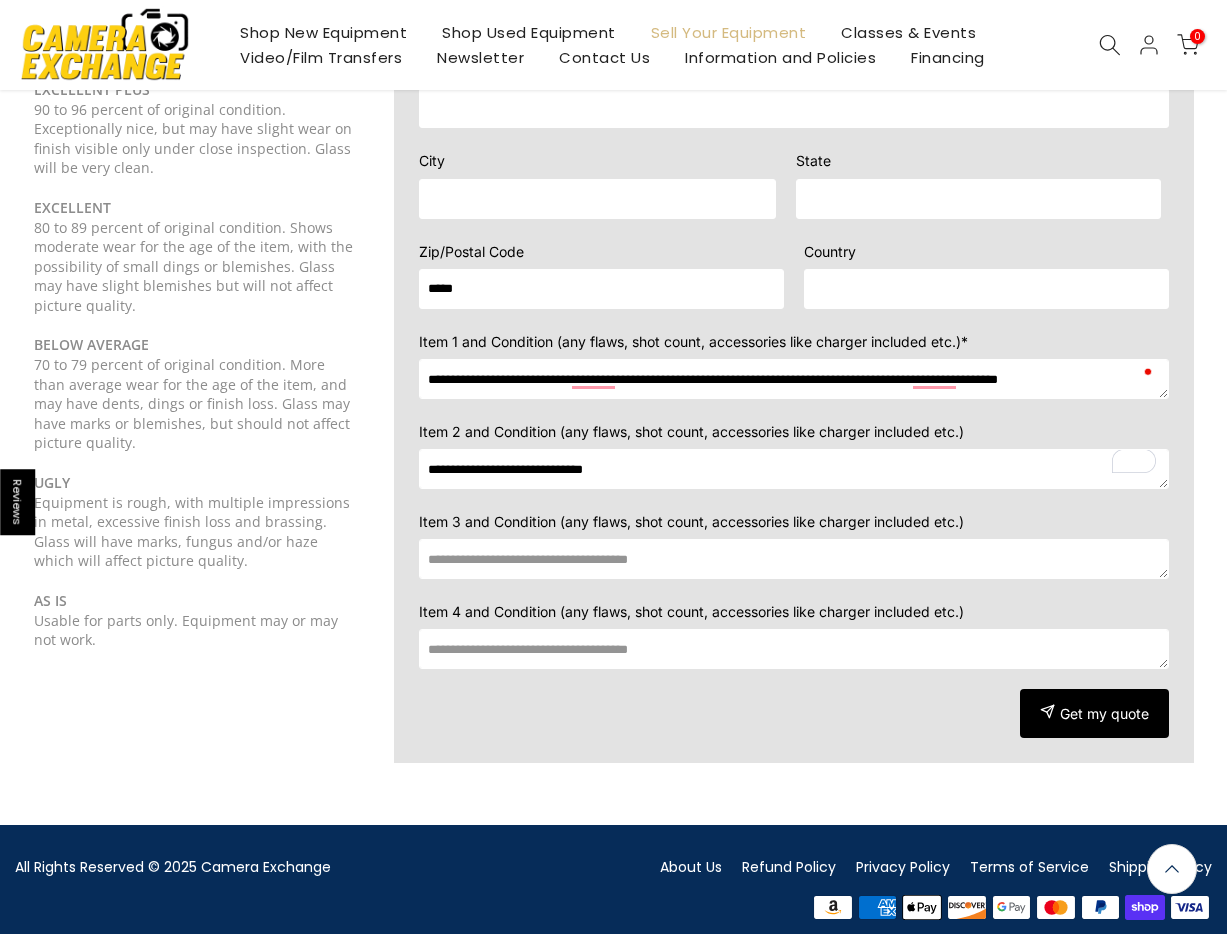 drag, startPoint x: 470, startPoint y: 264, endPoint x: 423, endPoint y: 265, distance: 47.010635 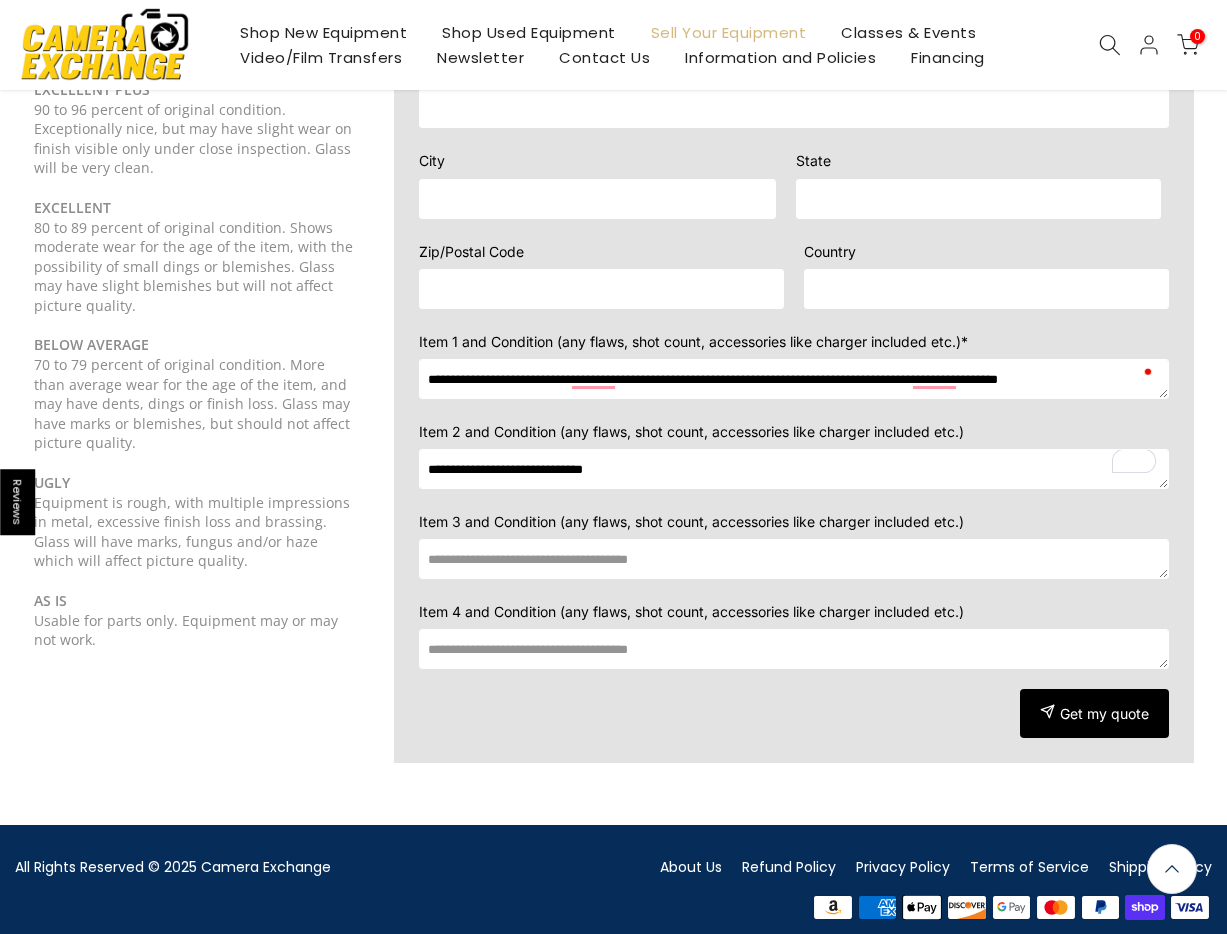 type 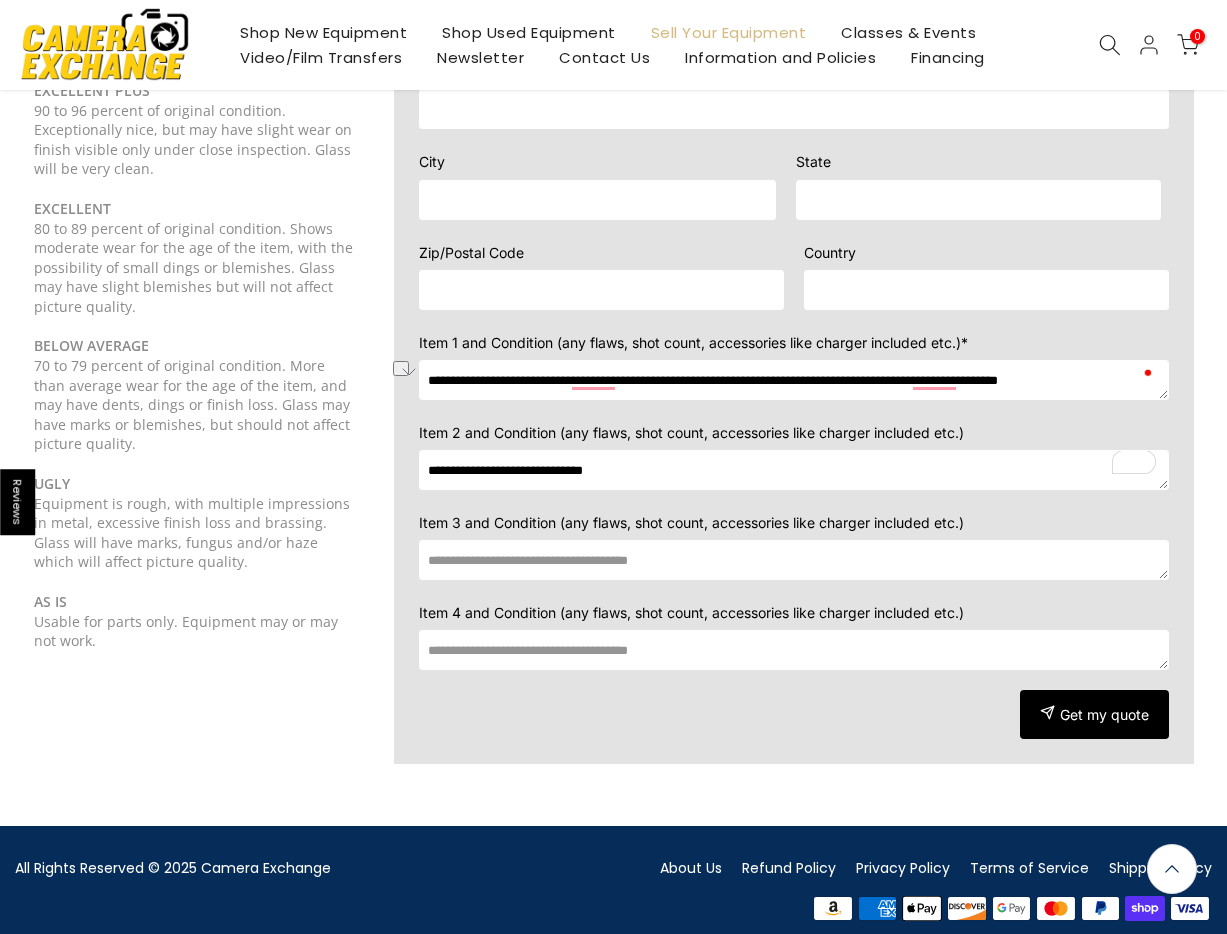 drag, startPoint x: 1134, startPoint y: 357, endPoint x: 462, endPoint y: 349, distance: 672.0476 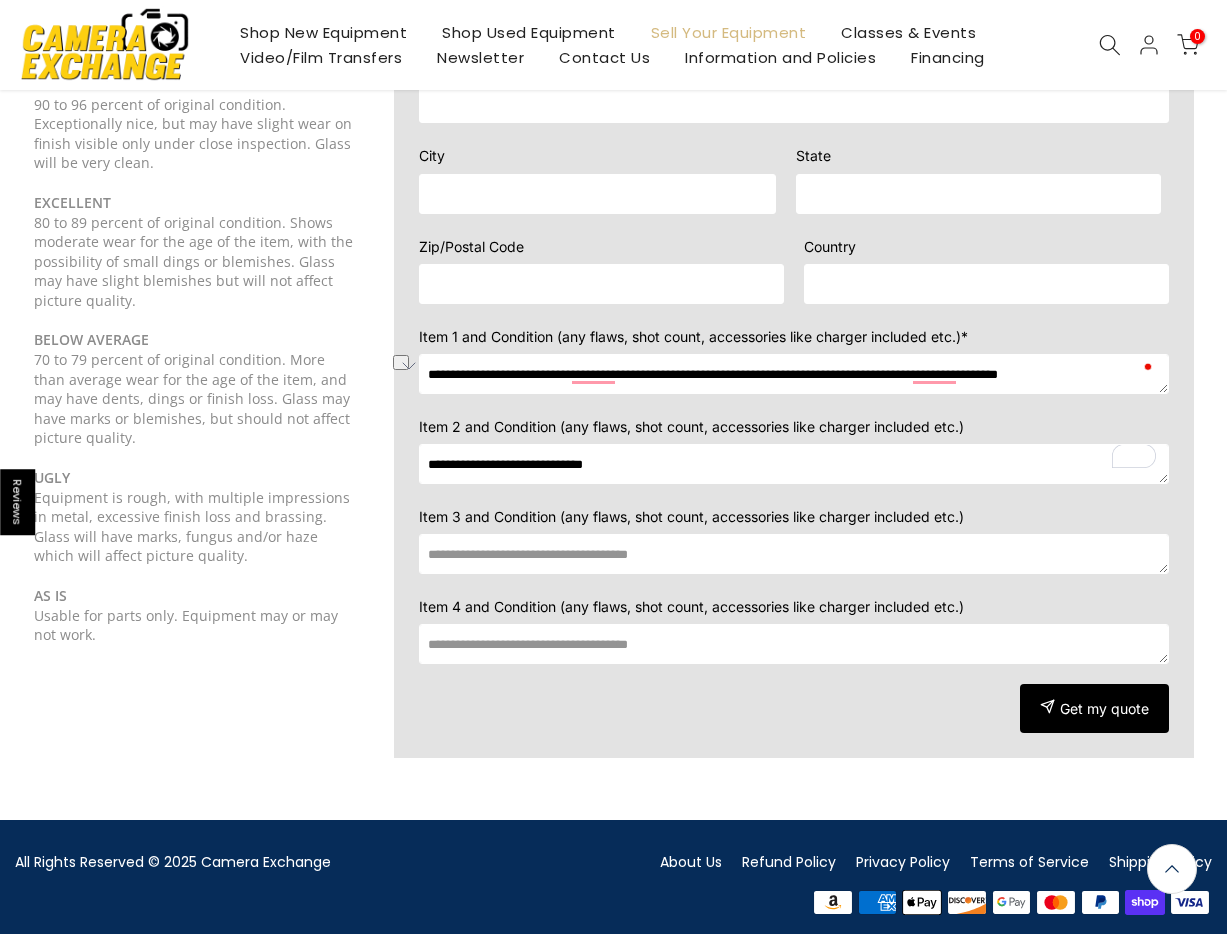 scroll, scrollTop: 460, scrollLeft: 0, axis: vertical 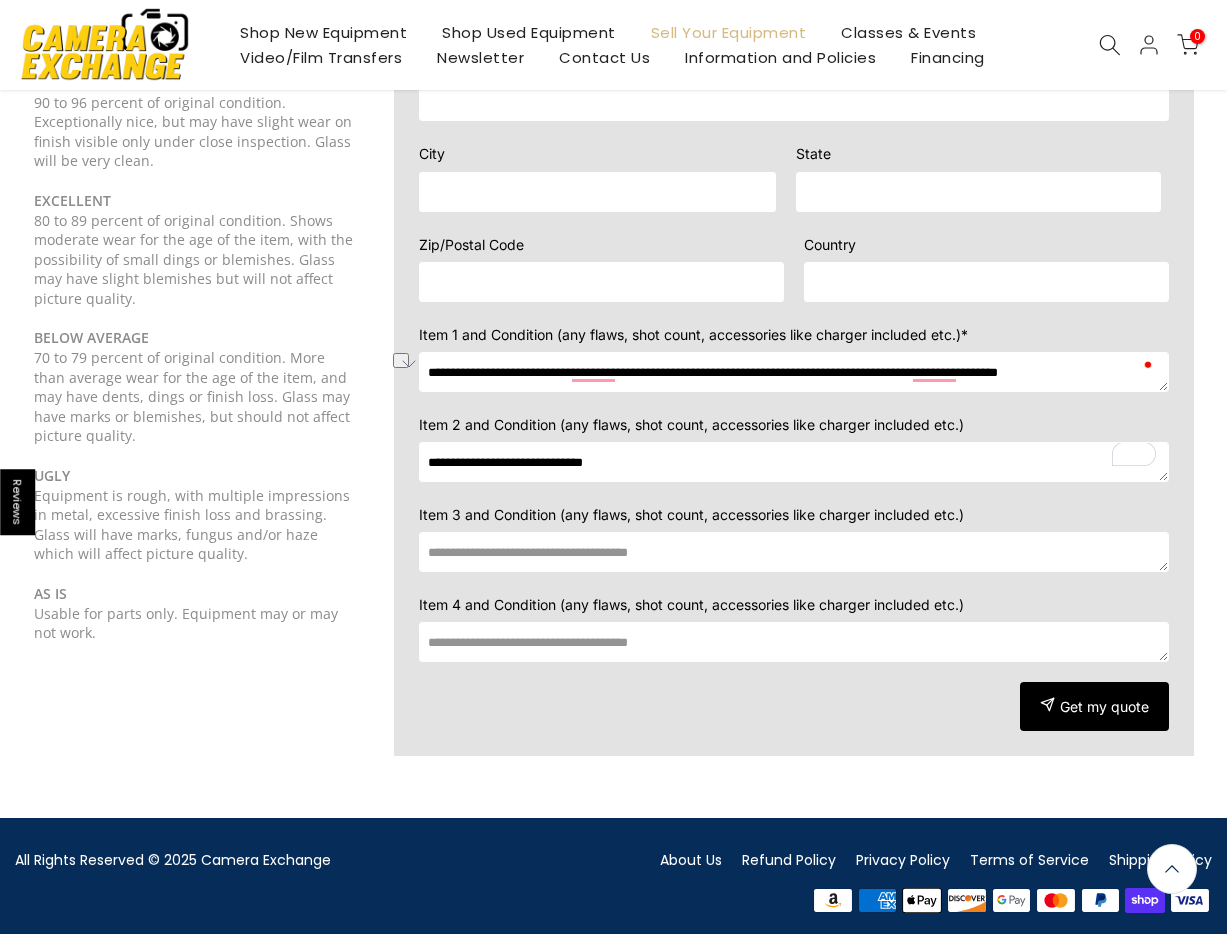 click on "**********" at bounding box center (794, 372) 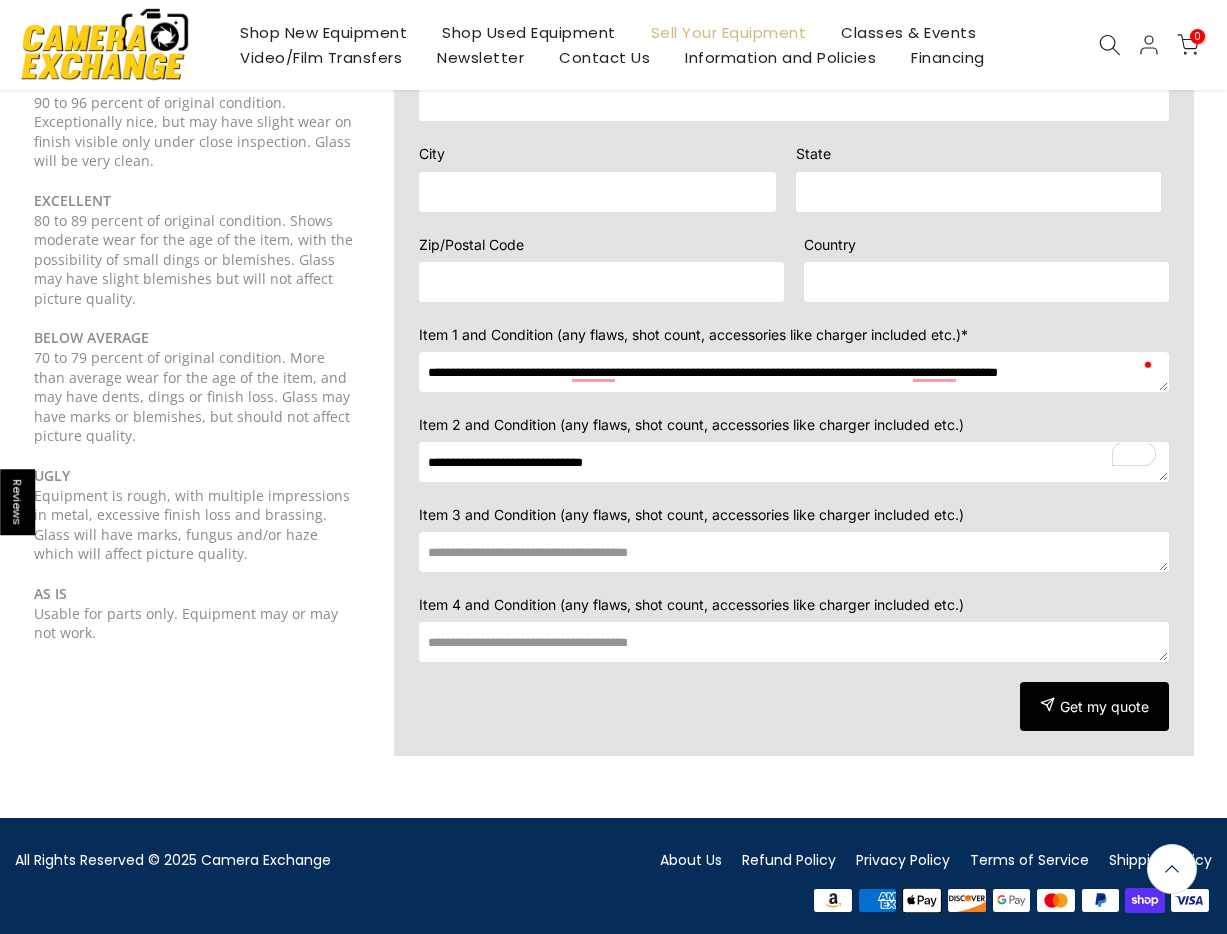 scroll, scrollTop: 1, scrollLeft: 0, axis: vertical 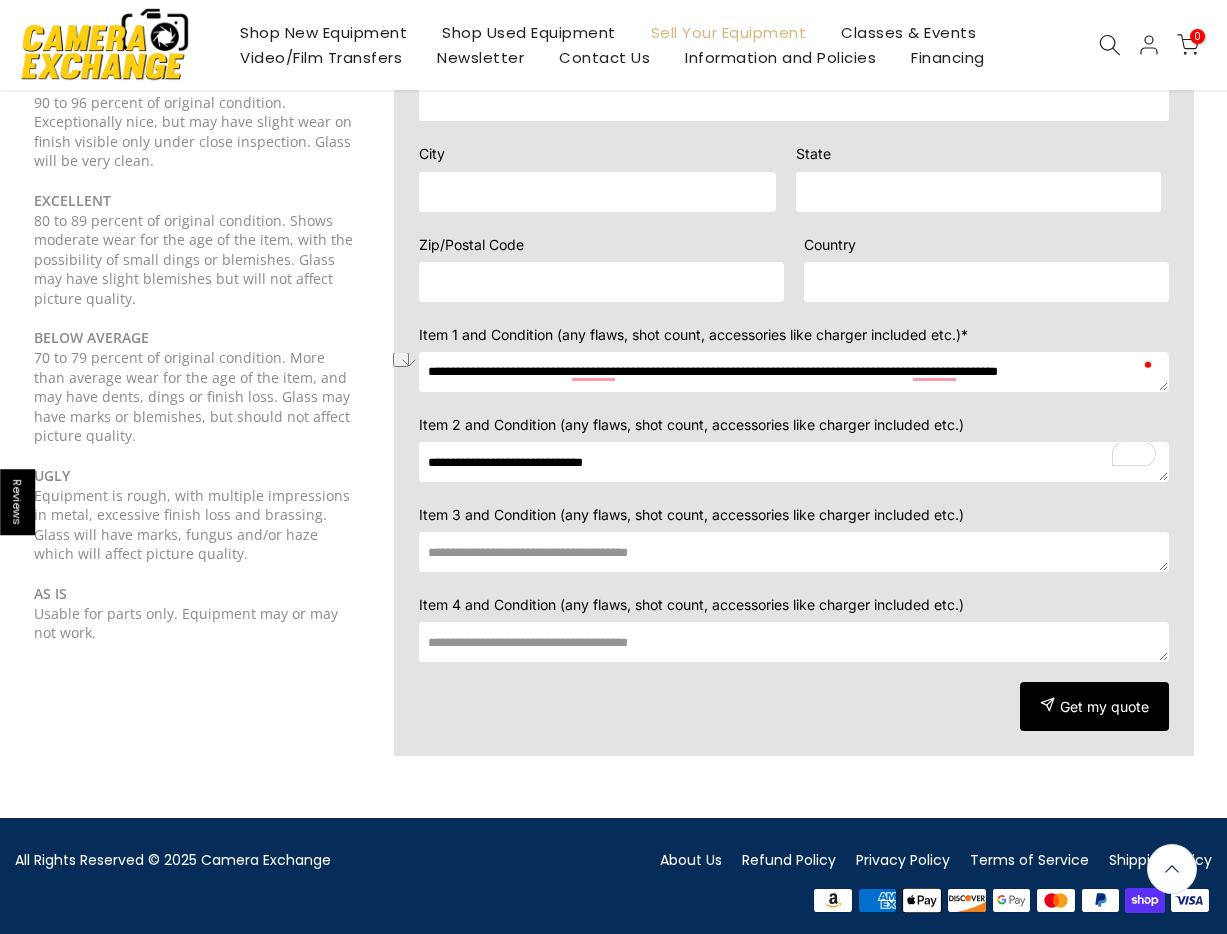 drag, startPoint x: 431, startPoint y: 350, endPoint x: 998, endPoint y: 367, distance: 567.2548 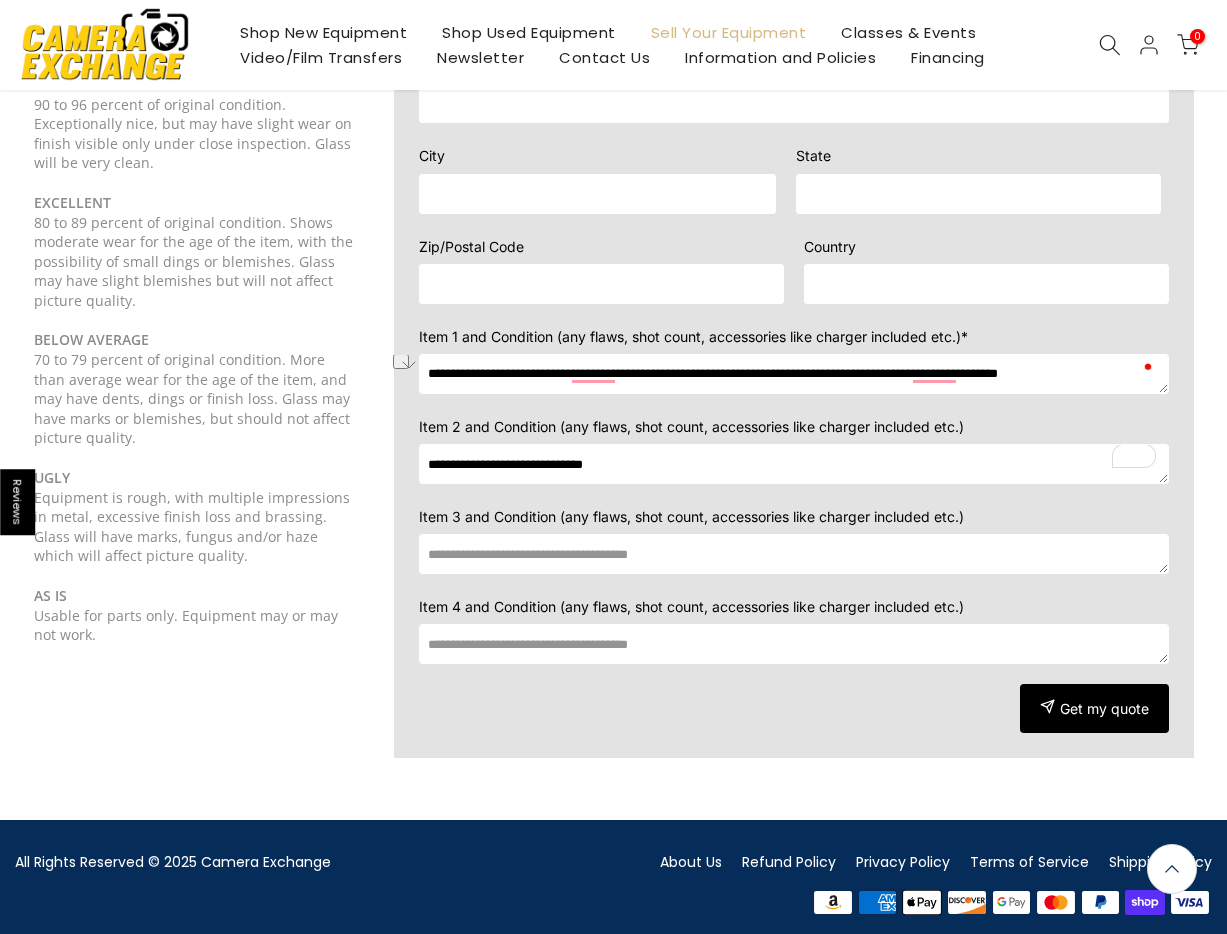 scroll, scrollTop: 460, scrollLeft: 0, axis: vertical 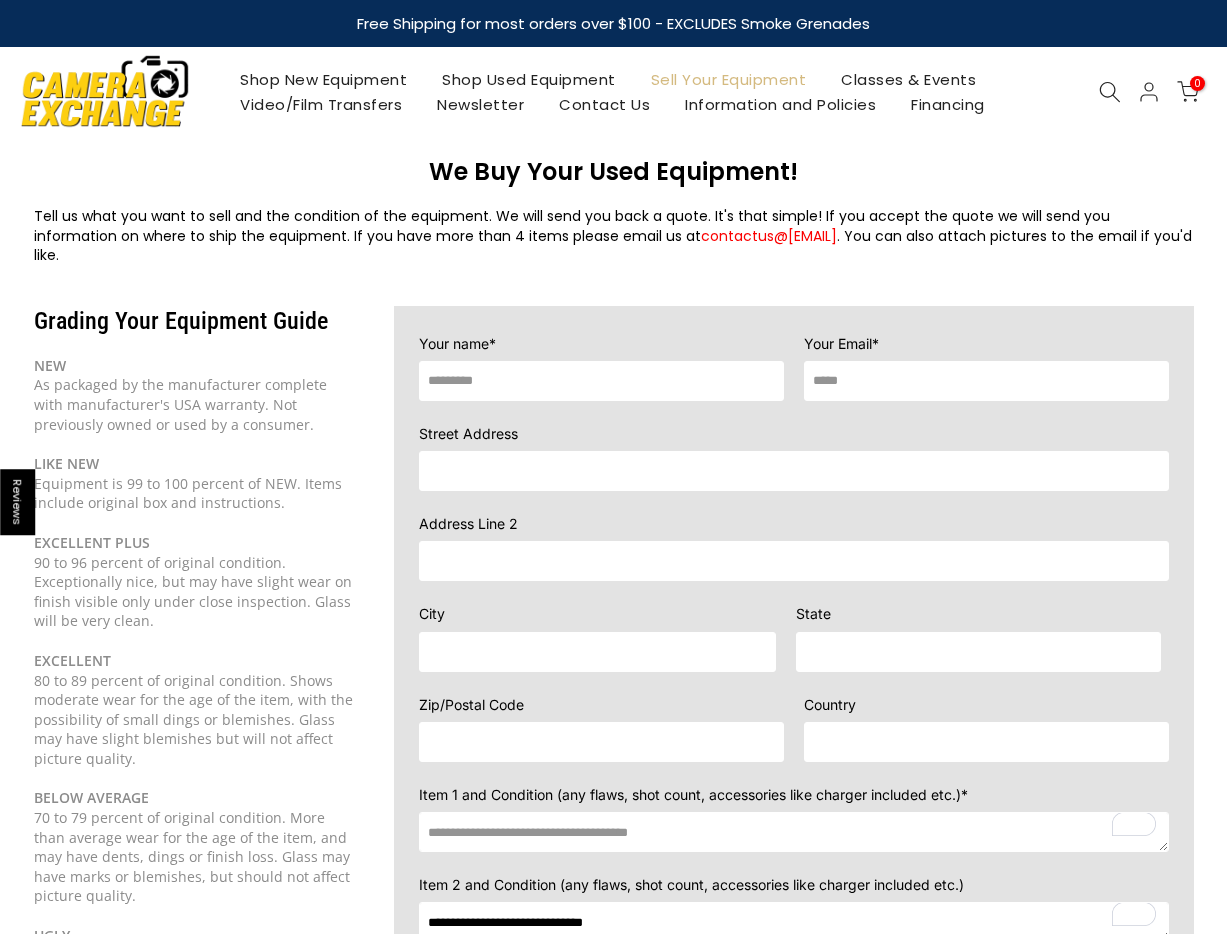 type 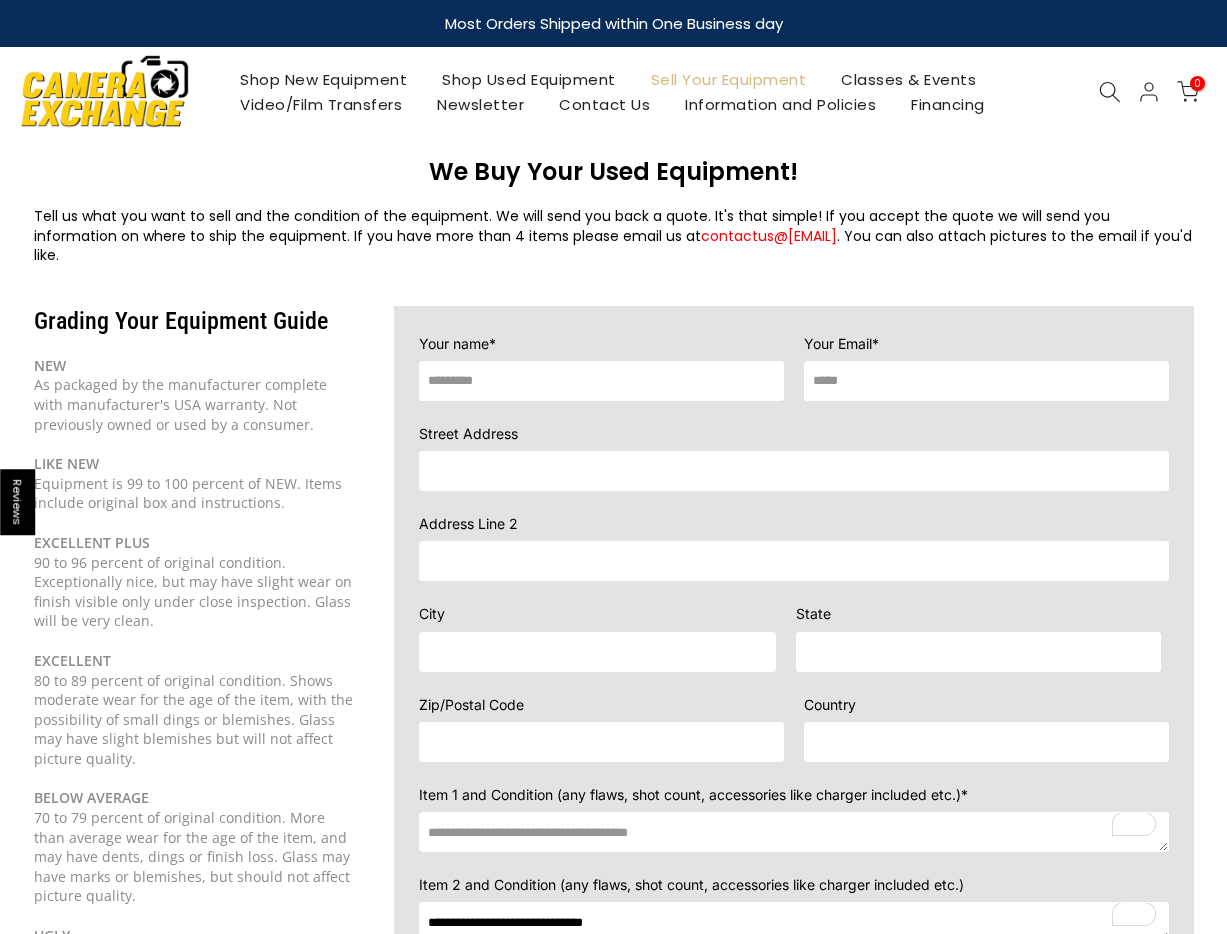 click on "contactus@cameraexc.com" at bounding box center [769, 236] 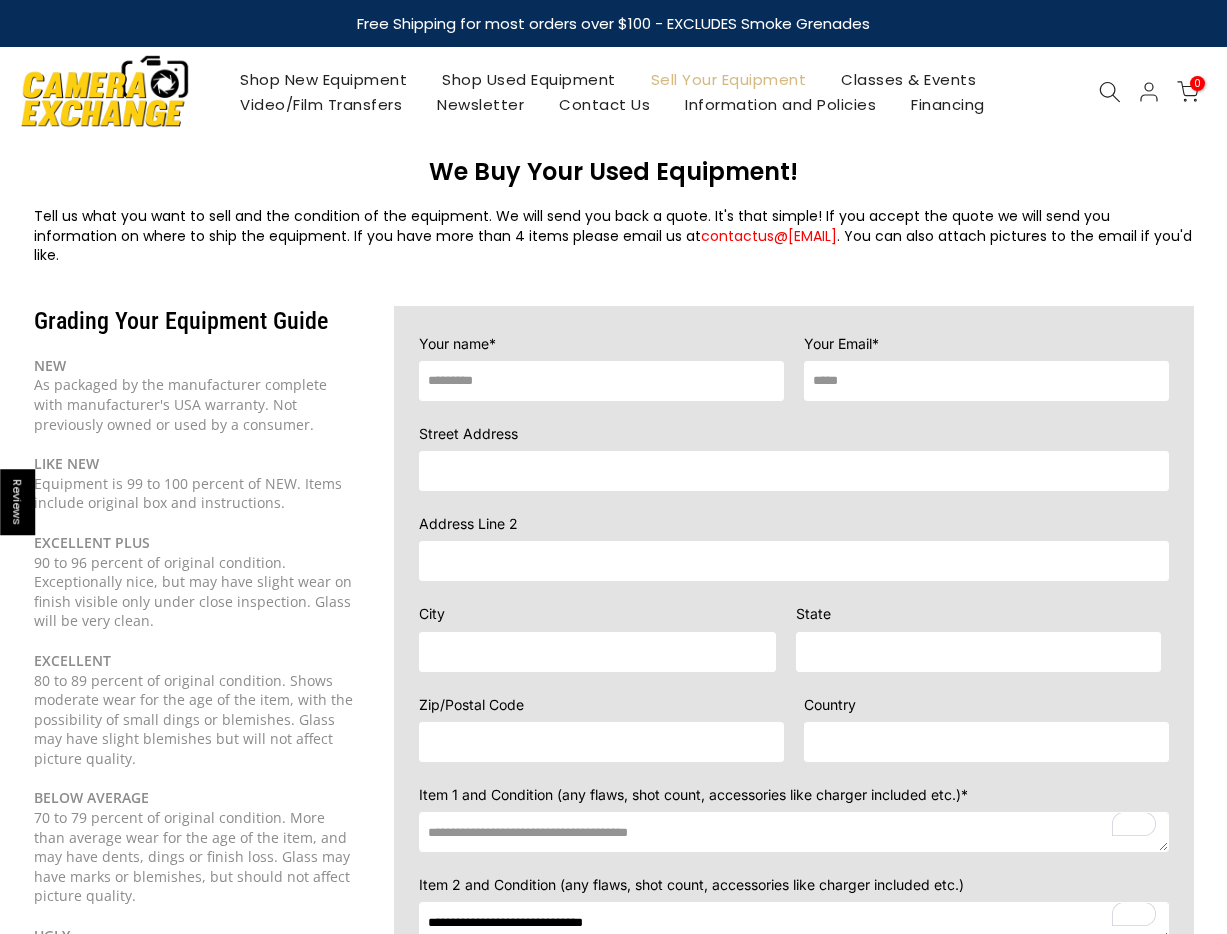 copy on "contactus@cameraexc.com" 